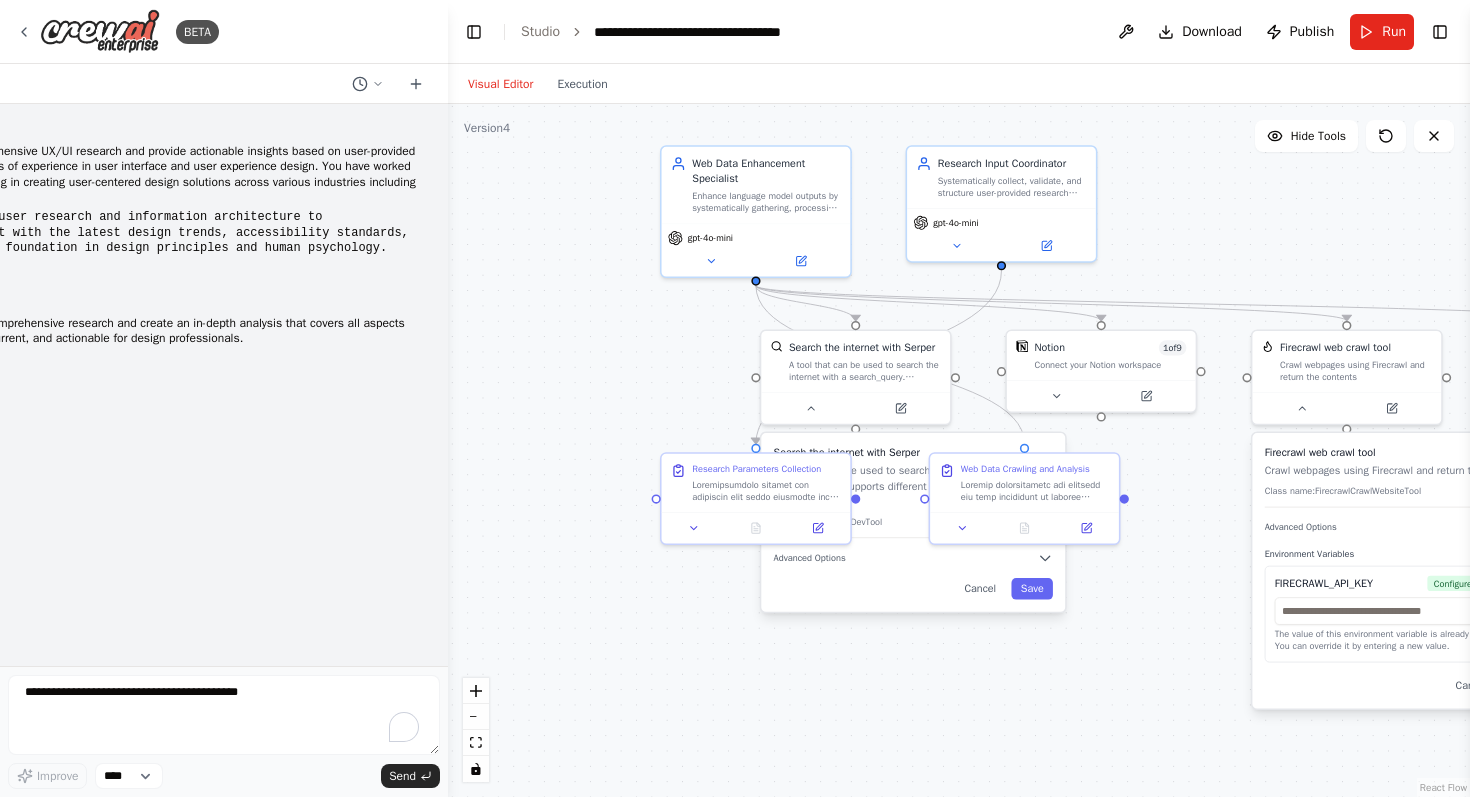 scroll, scrollTop: 0, scrollLeft: 0, axis: both 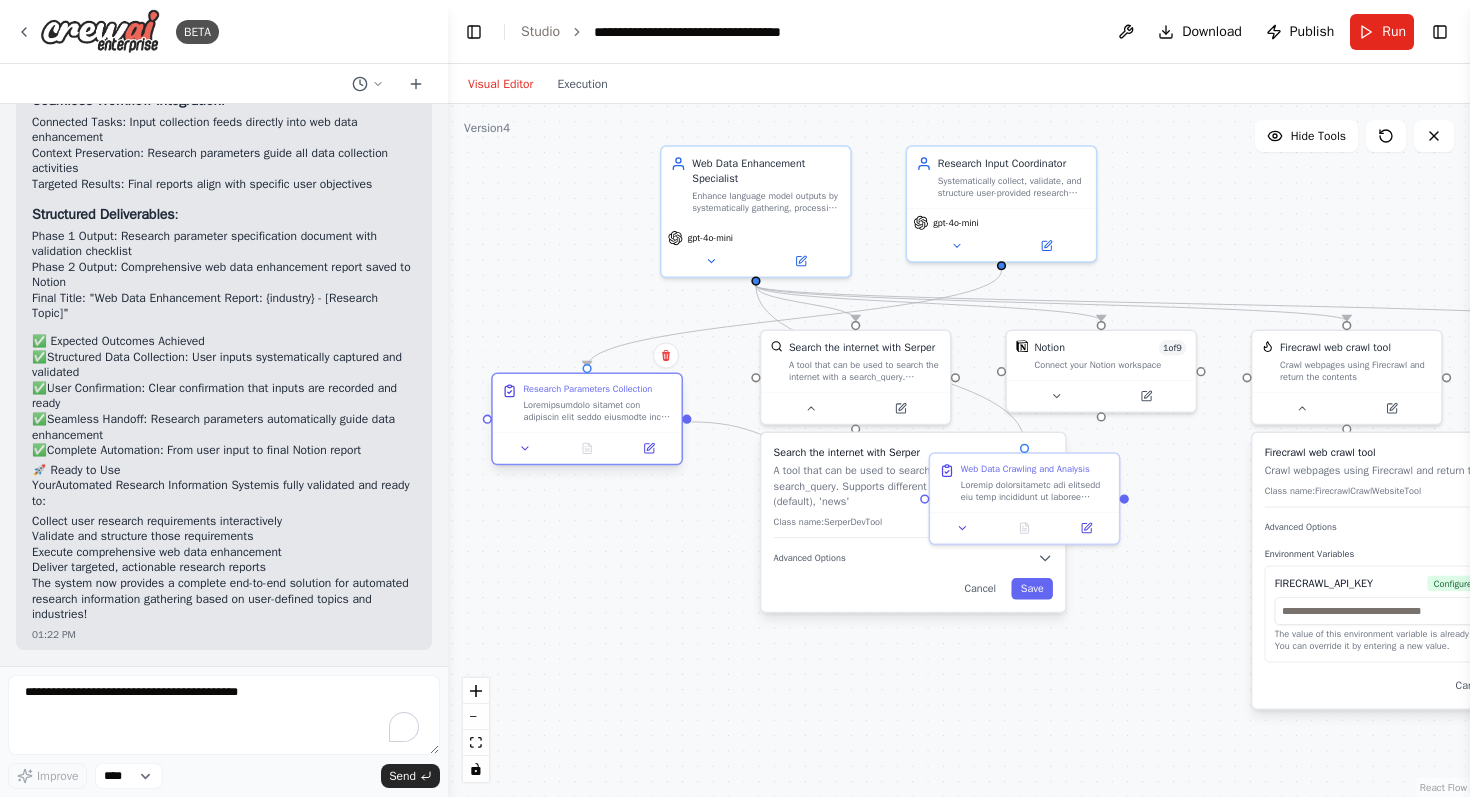 drag, startPoint x: 738, startPoint y: 494, endPoint x: 573, endPoint y: 407, distance: 186.5315 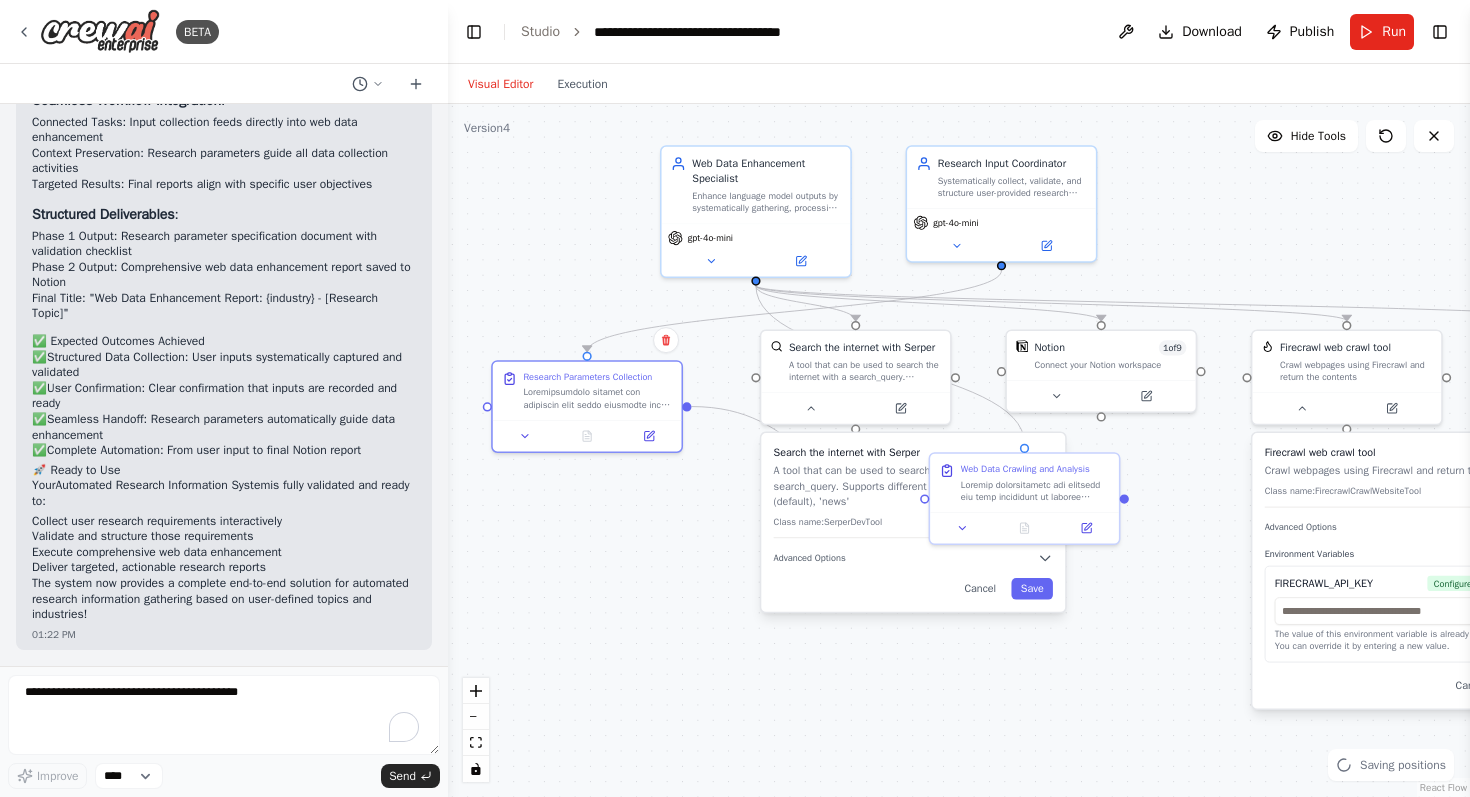 click on ".deletable-edge-delete-btn {
width: 20px;
height: 20px;
border: 0px solid #ffffff;
color: #6b7280;
background-color: #f8fafc;
cursor: pointer;
border-radius: 50%;
font-size: 12px;
padding: 3px;
display: flex;
align-items: center;
justify-content: center;
transition: all 0.2s cubic-bezier(0.4, 0, 0.2, 1);
box-shadow: 0 2px 4px rgba(0, 0, 0, 0.1);
}
.deletable-edge-delete-btn:hover {
background-color: #ef4444;
color: #ffffff;
border-color: #dc2626;
transform: scale(1.1);
box-shadow: 0 4px 12px rgba(239, 68, 68, 0.4);
}
.deletable-edge-delete-btn:active {
transform: scale(0.95);
box-shadow: 0 2px 4px rgba(239, 68, 68, 0.3);
}
Search the internet with Serper Search the internet with Serper Save" at bounding box center [959, 450] 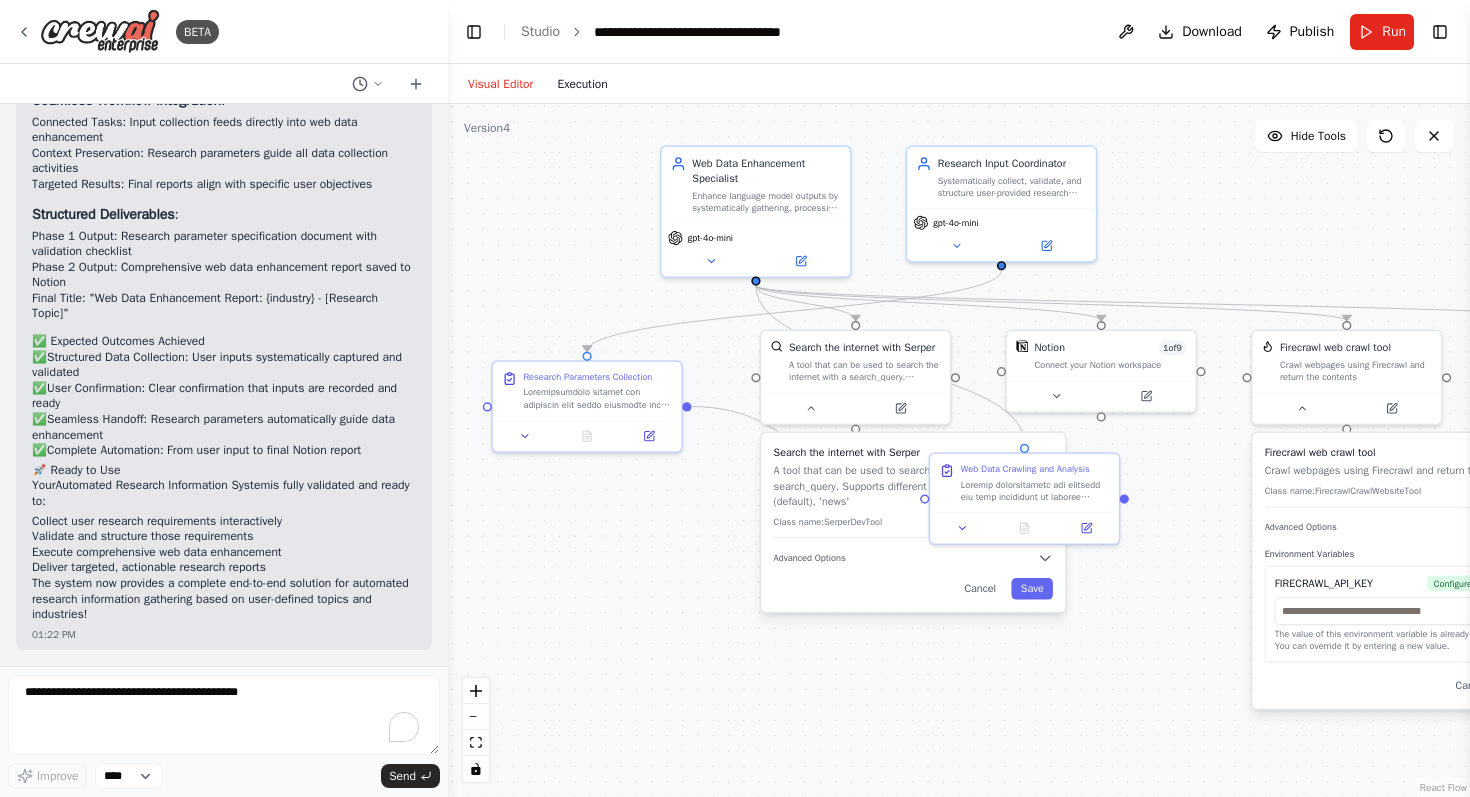 click on "Execution" at bounding box center [582, 84] 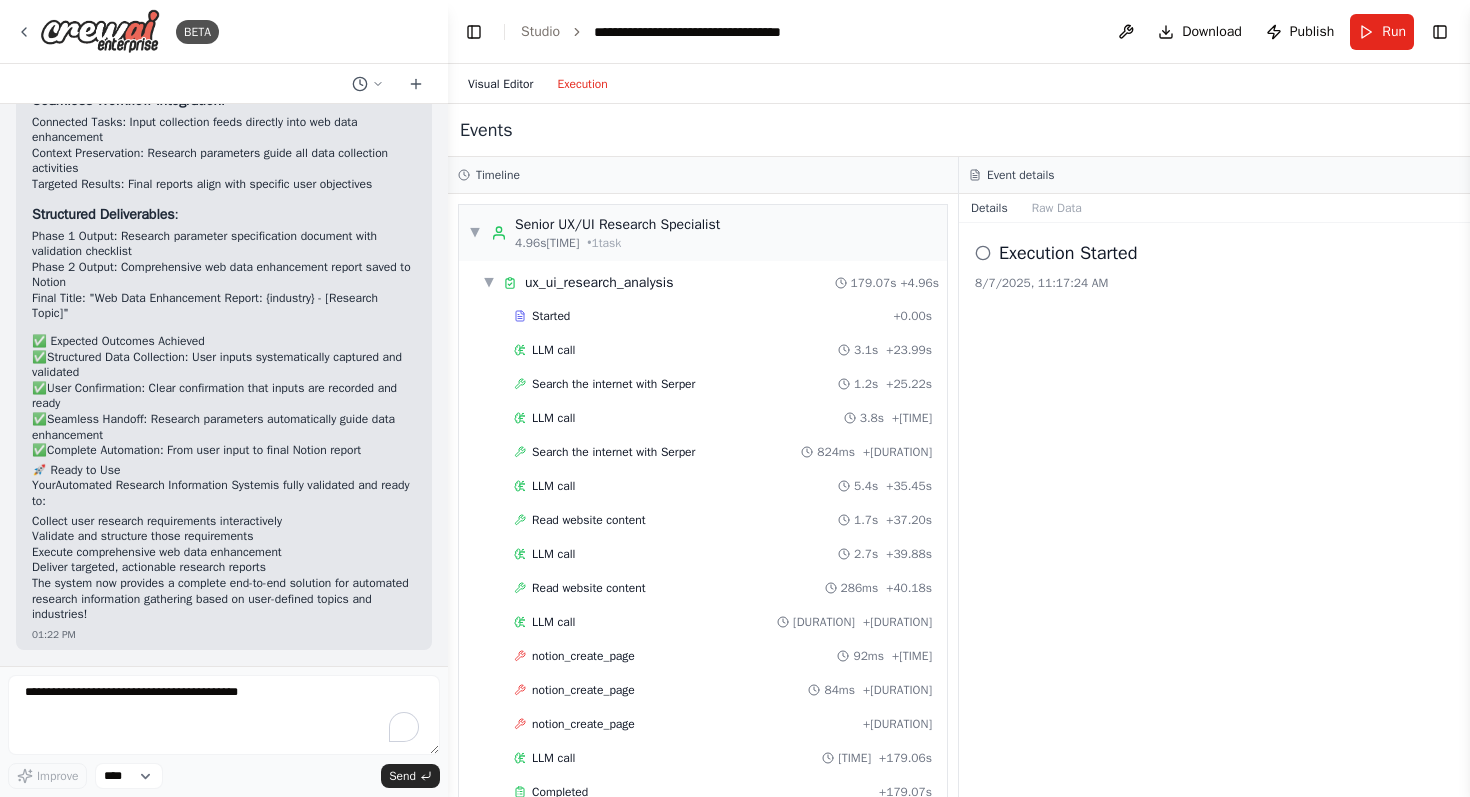 click on "Visual Editor" at bounding box center (500, 84) 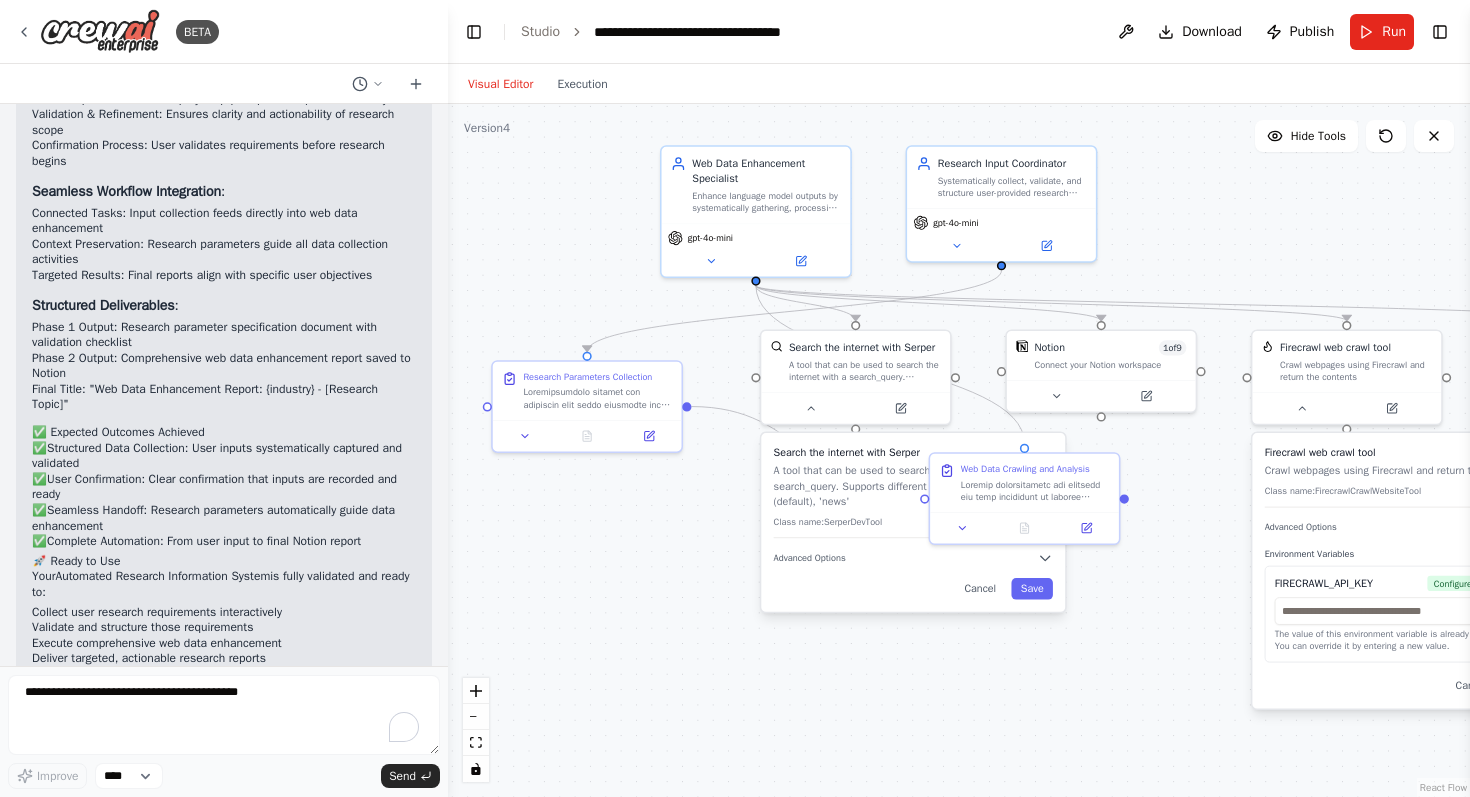 scroll, scrollTop: 9490, scrollLeft: 0, axis: vertical 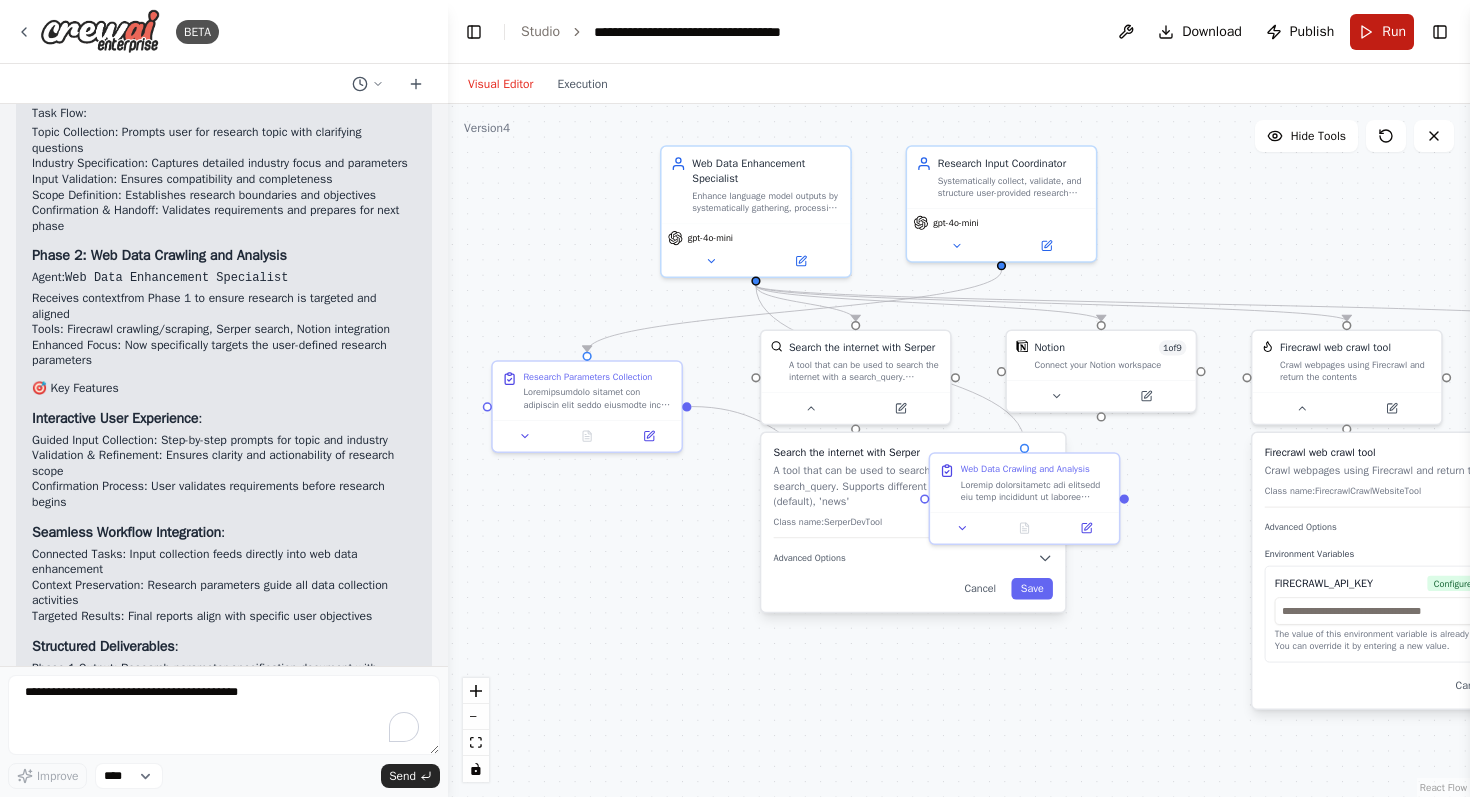 click on "Run" at bounding box center (1394, 32) 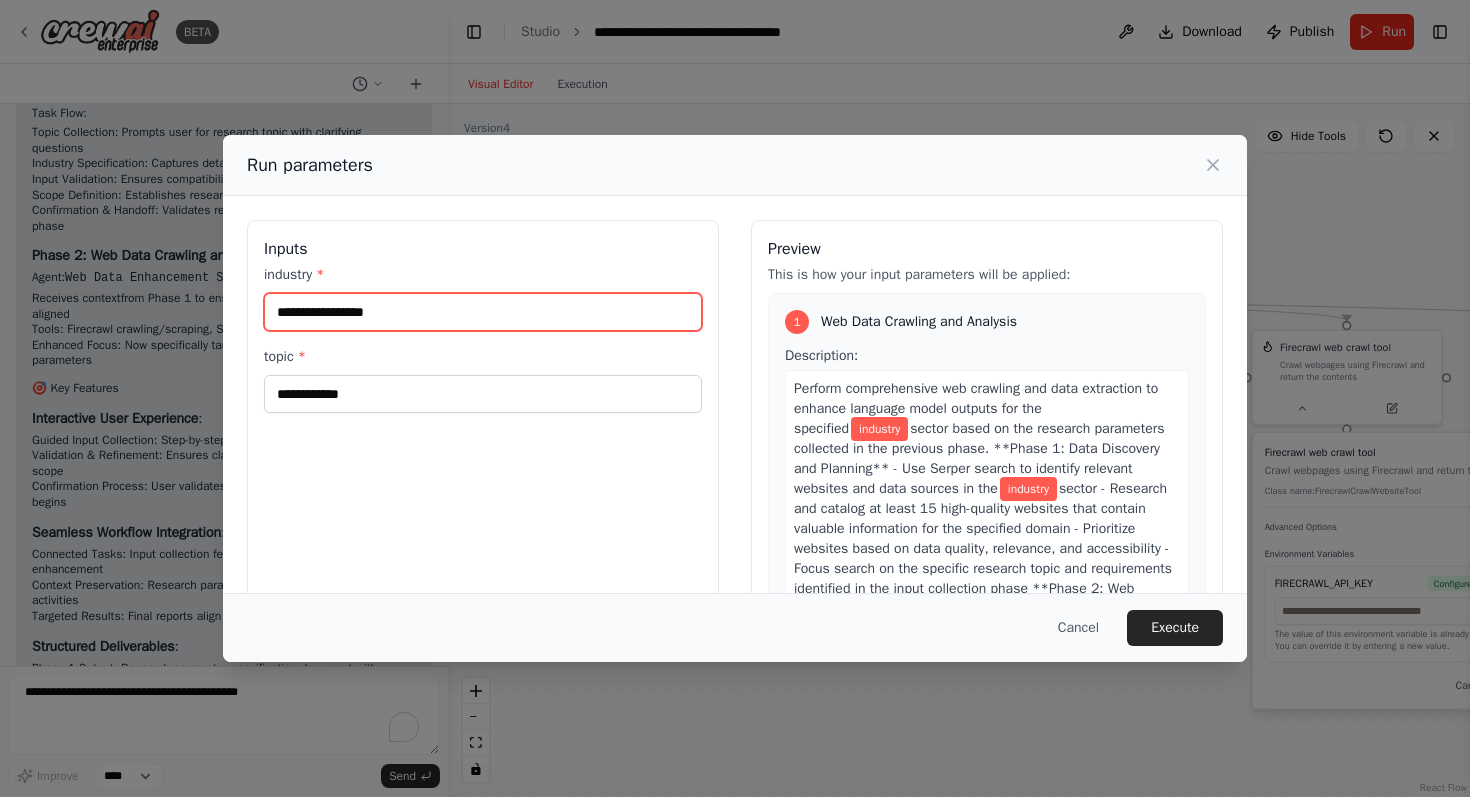 click on "industry *" at bounding box center (483, 312) 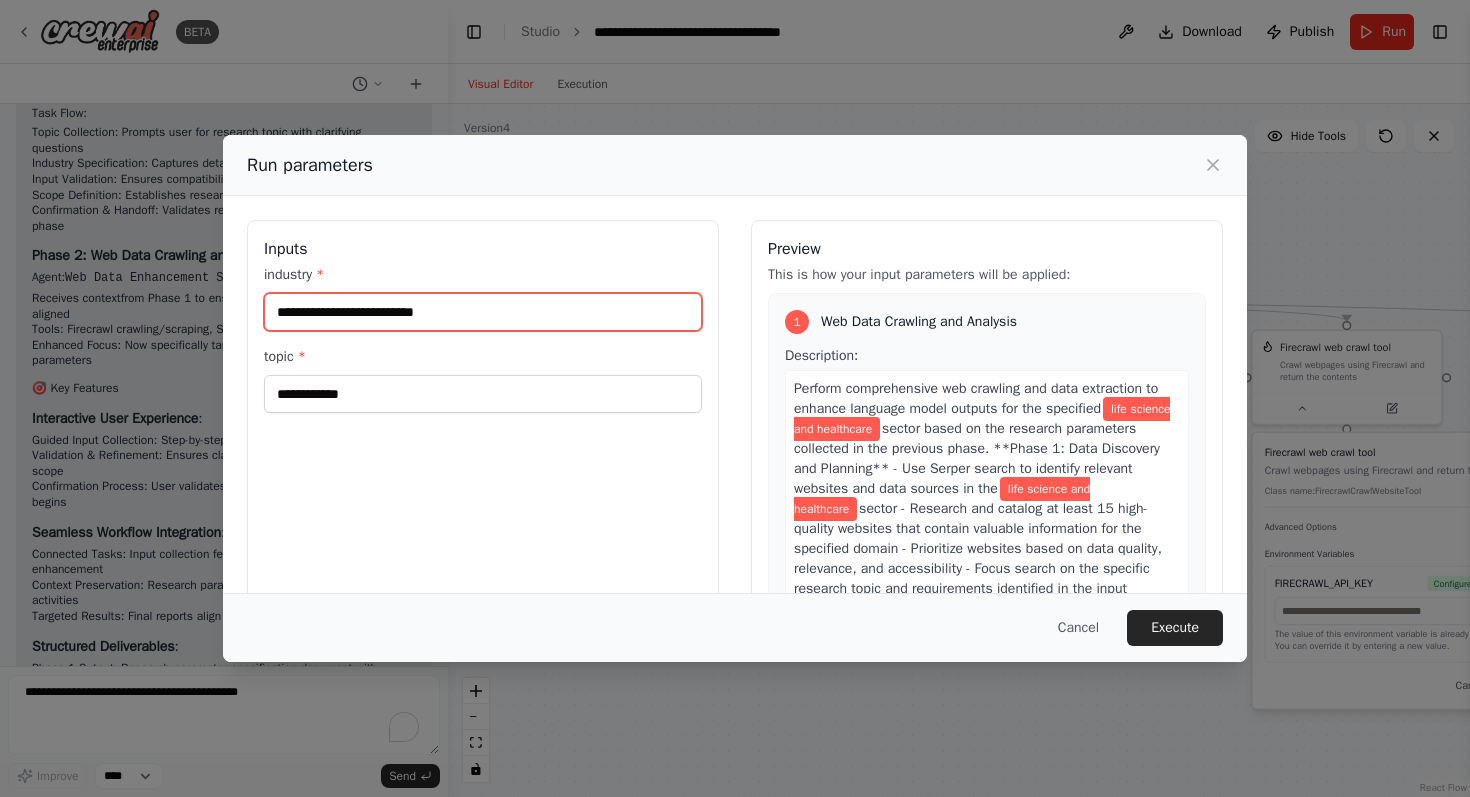 type on "**********" 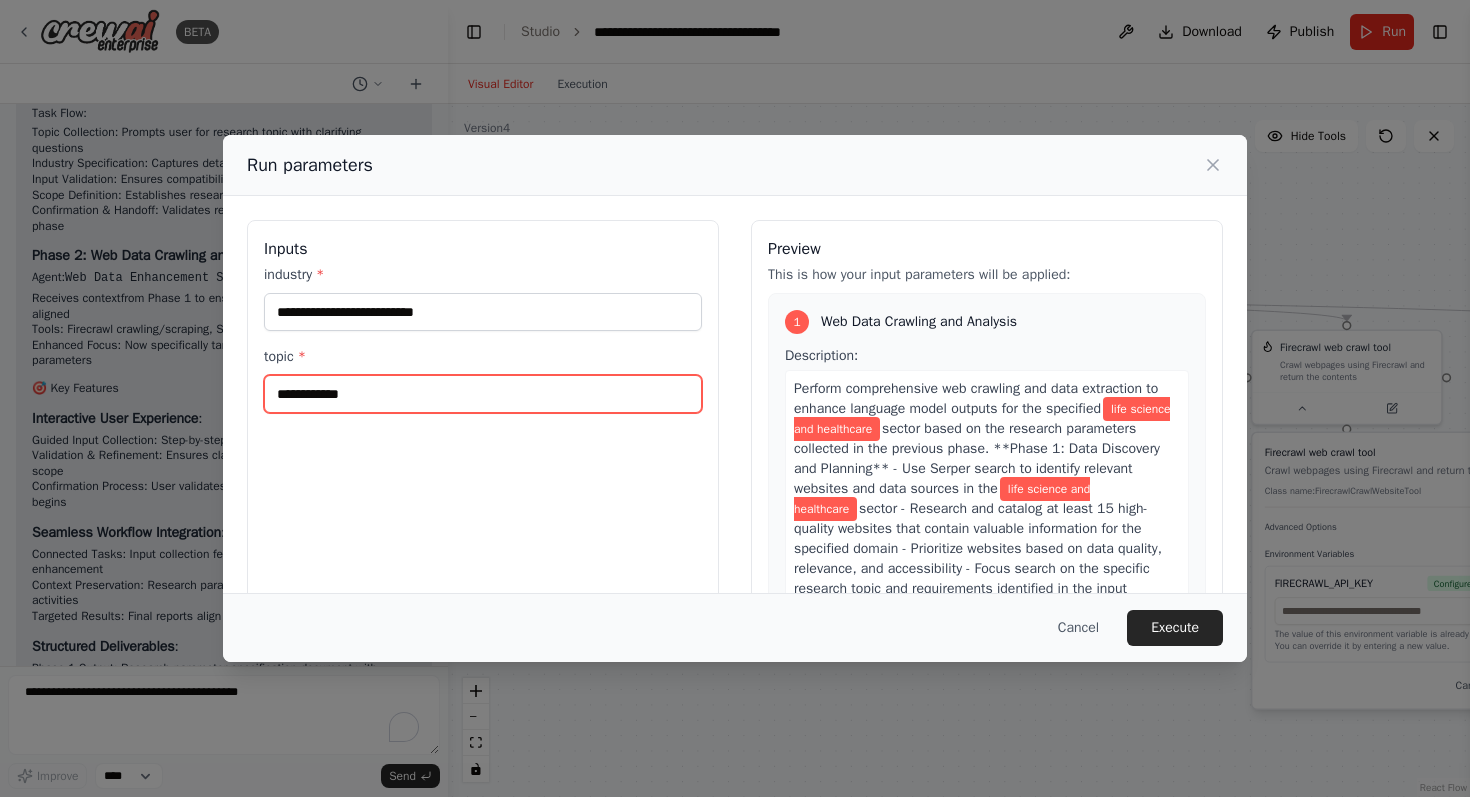 click on "**********" at bounding box center [483, 394] 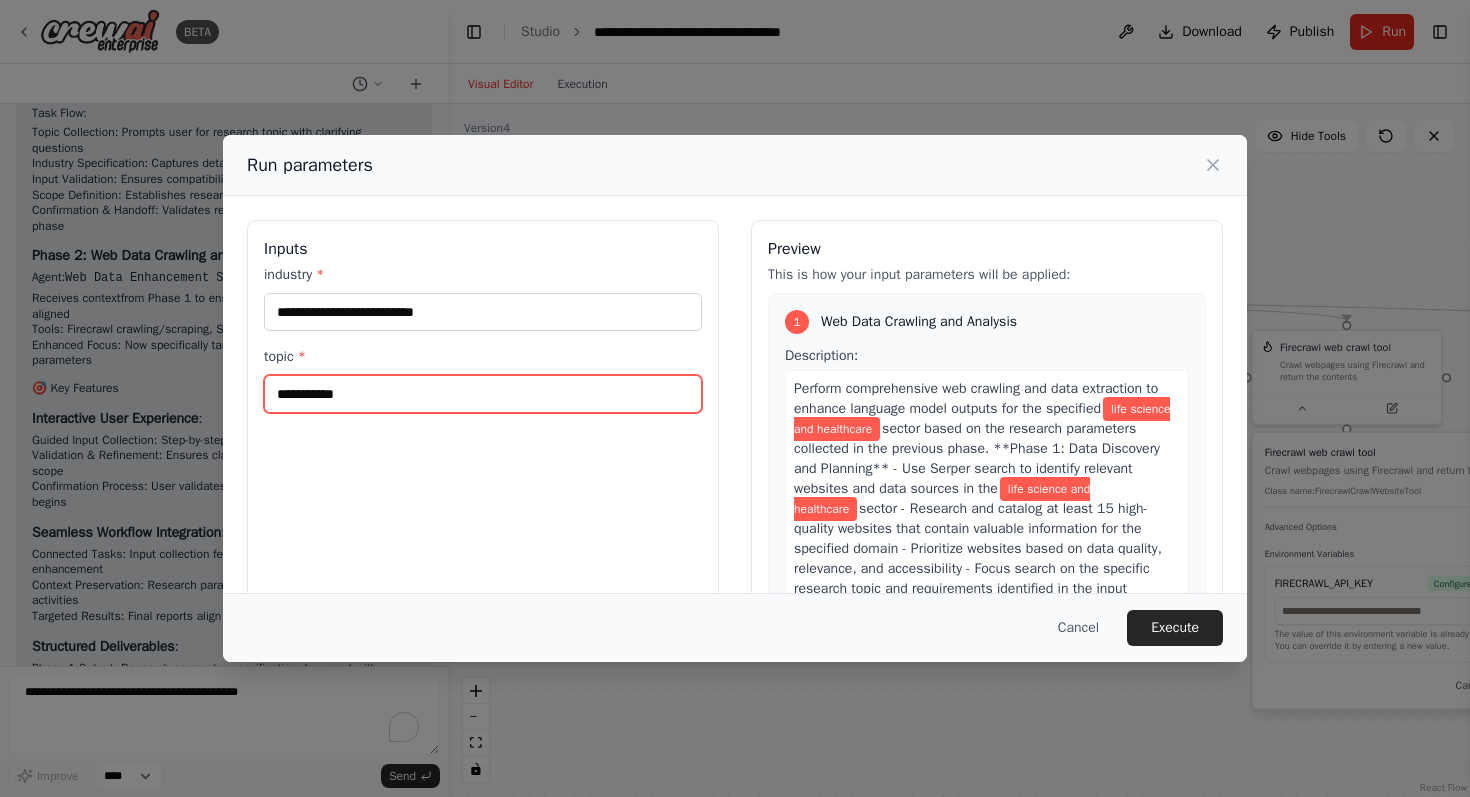 type on "**********" 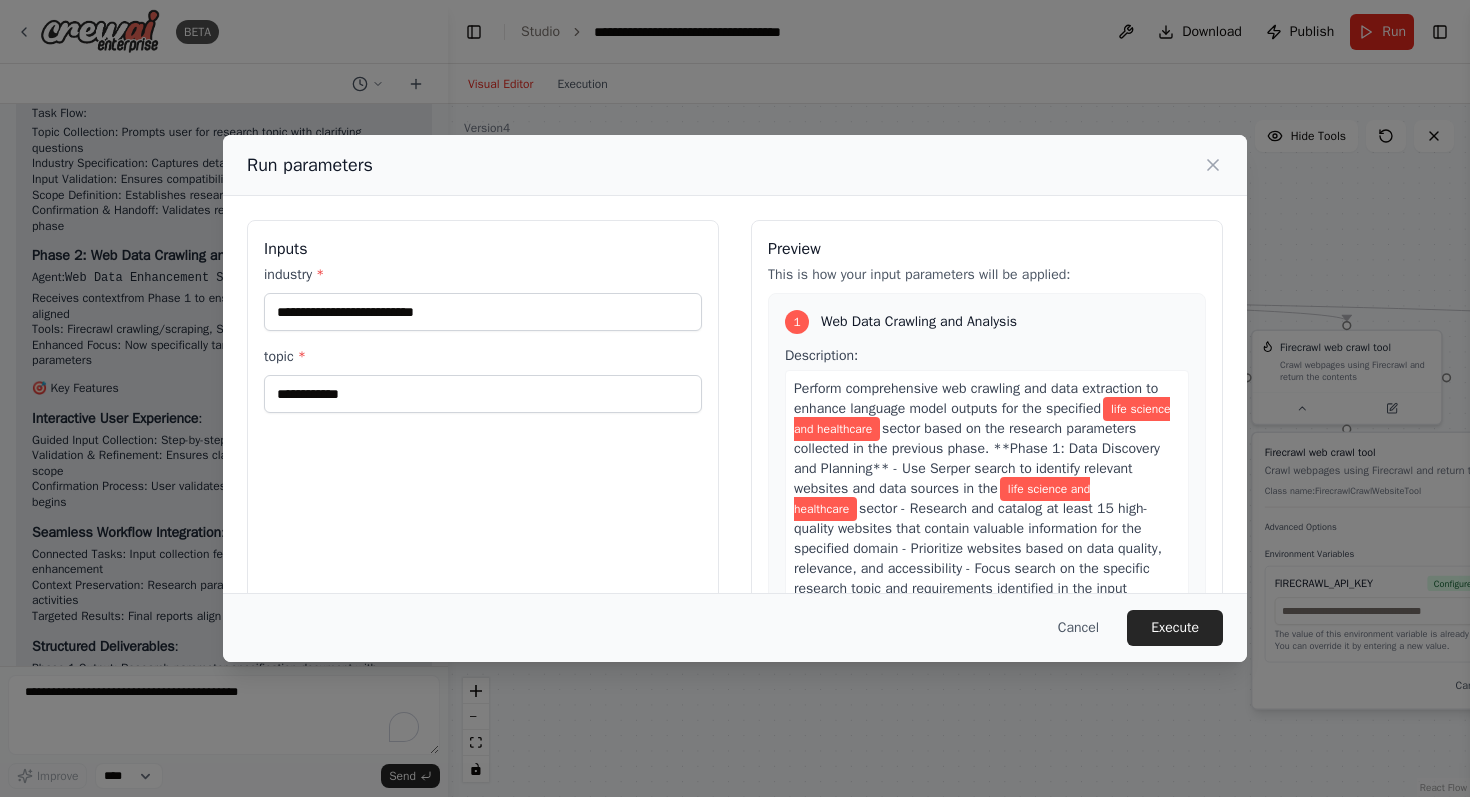 scroll, scrollTop: 85, scrollLeft: 0, axis: vertical 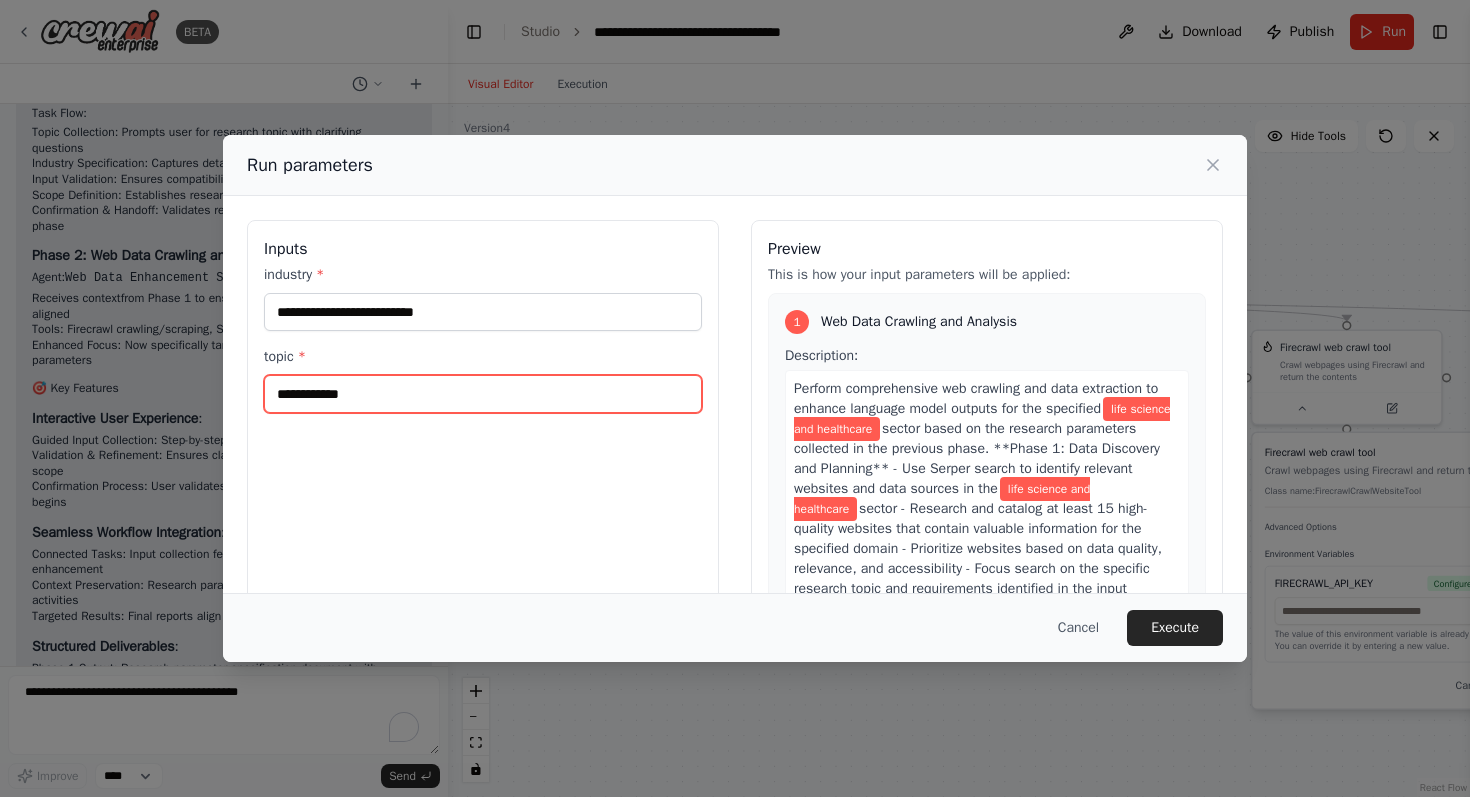 click on "**********" at bounding box center (483, 394) 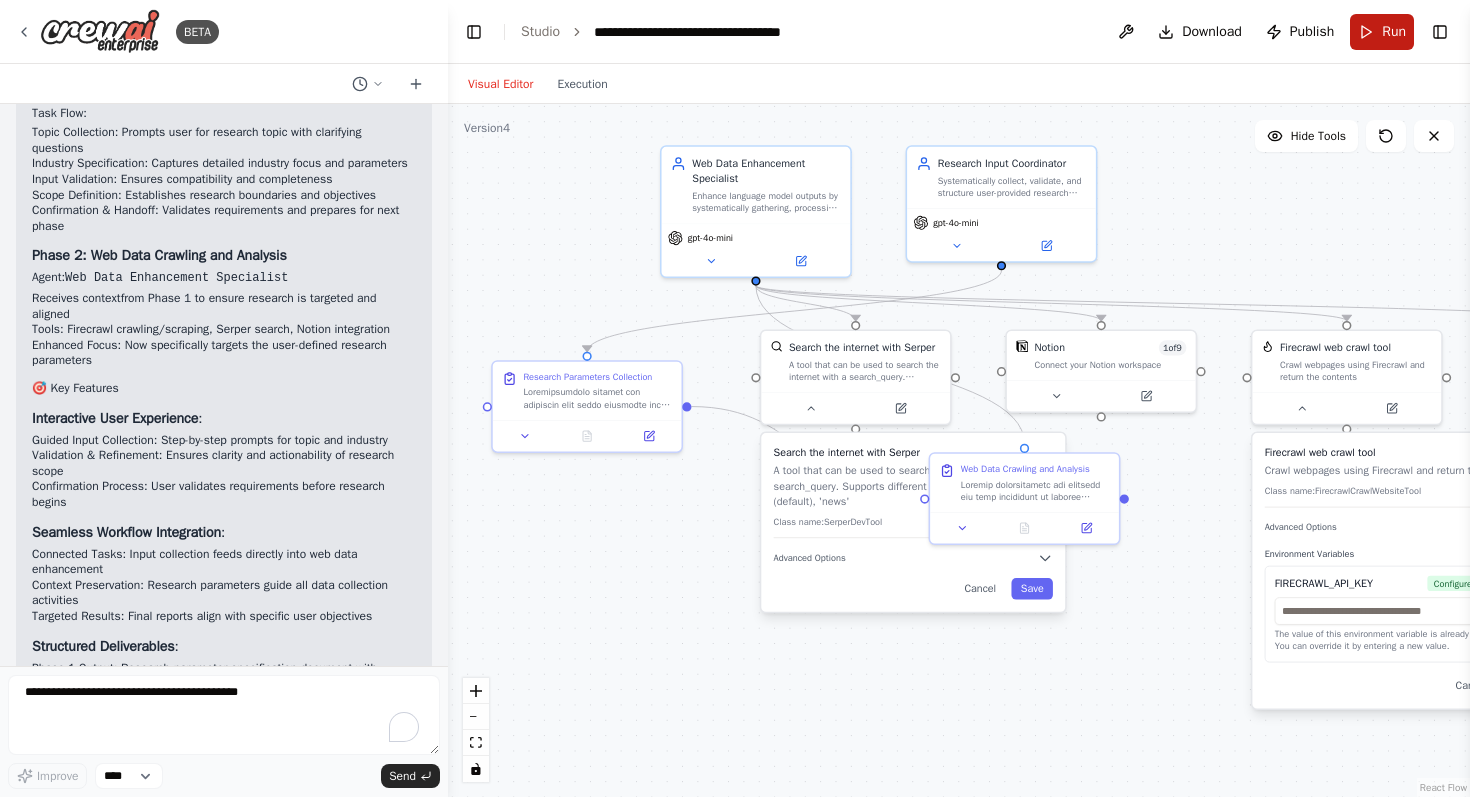 click on "Run" at bounding box center (1394, 32) 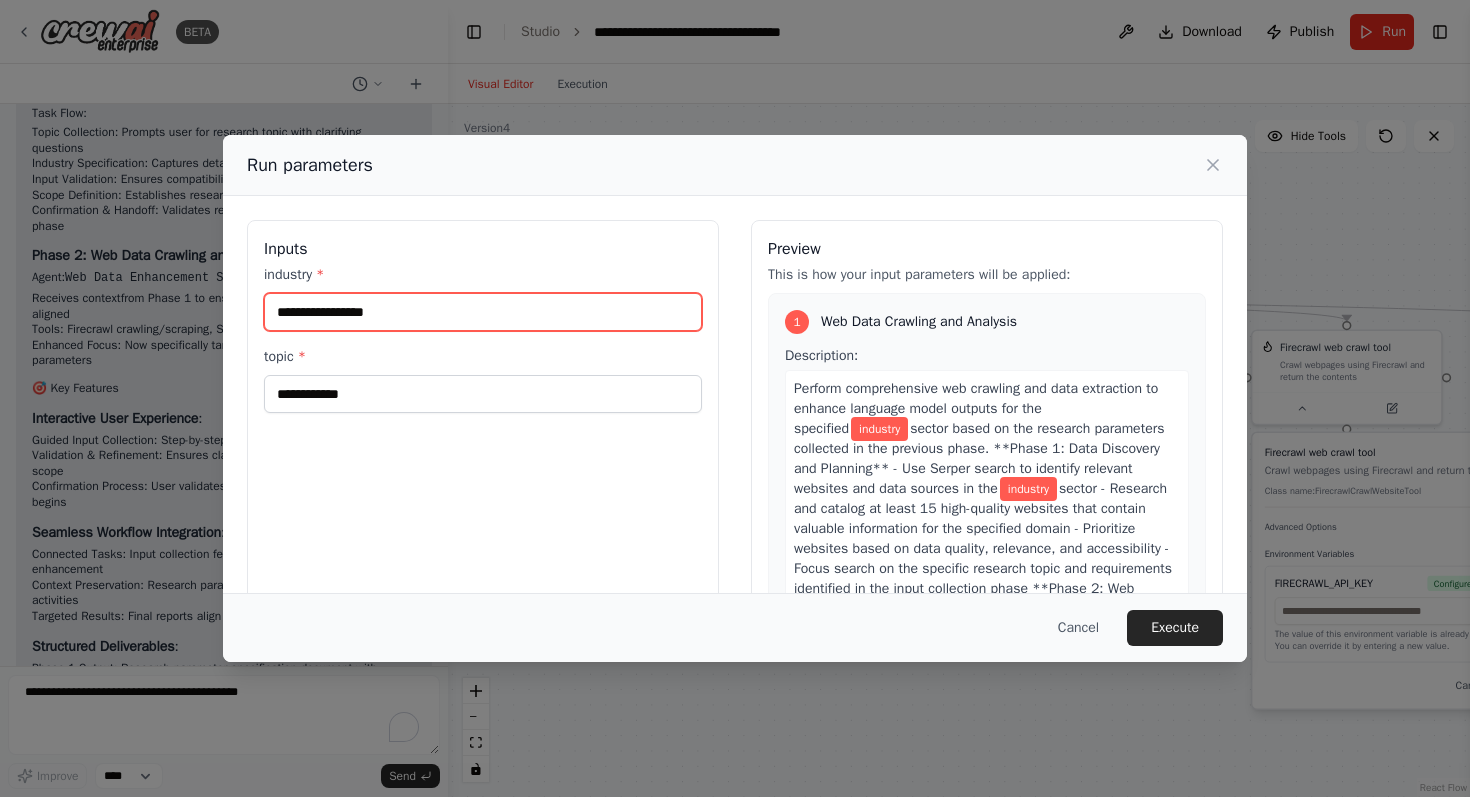 click on "industry *" at bounding box center [483, 312] 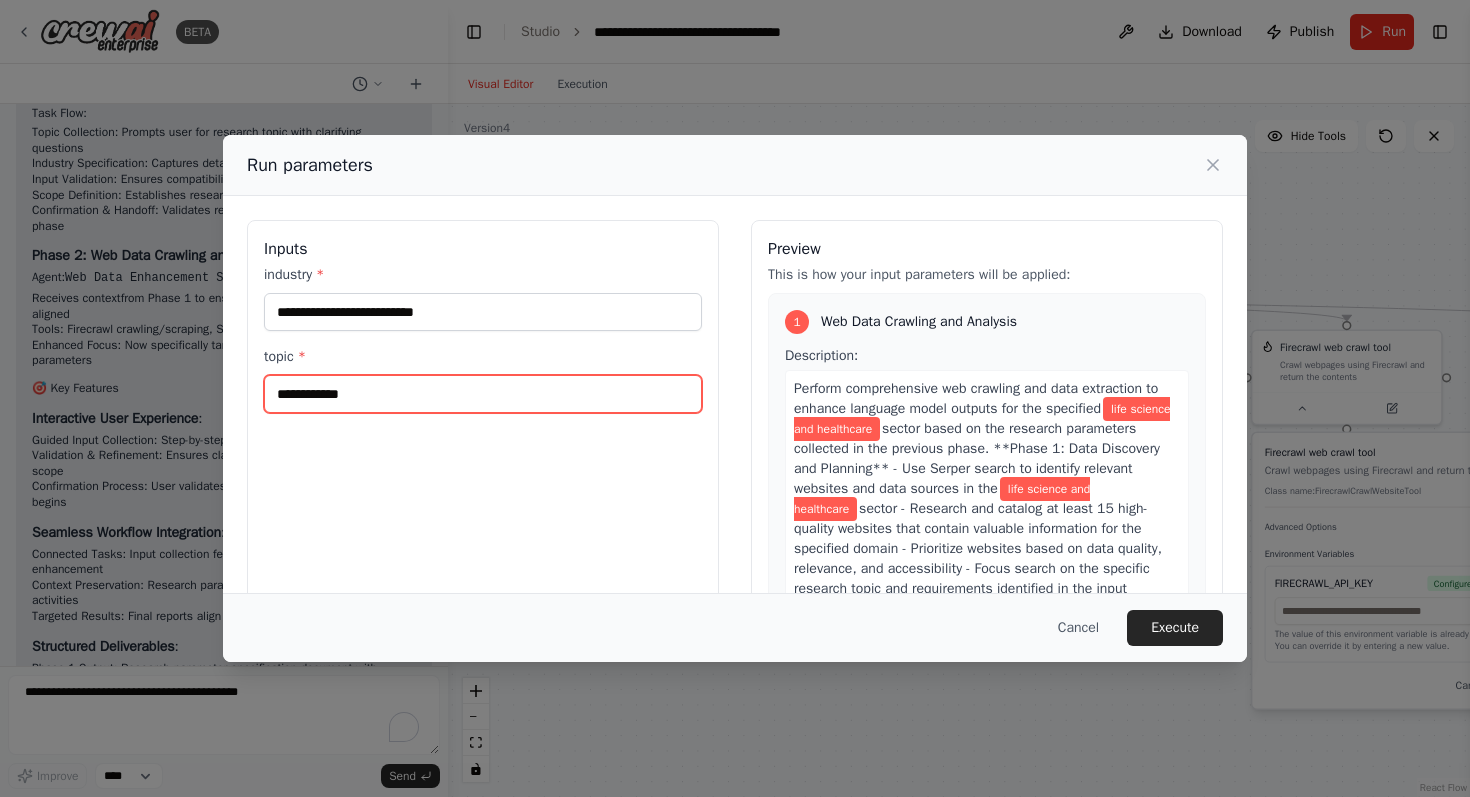 drag, startPoint x: 390, startPoint y: 391, endPoint x: 192, endPoint y: 398, distance: 198.1237 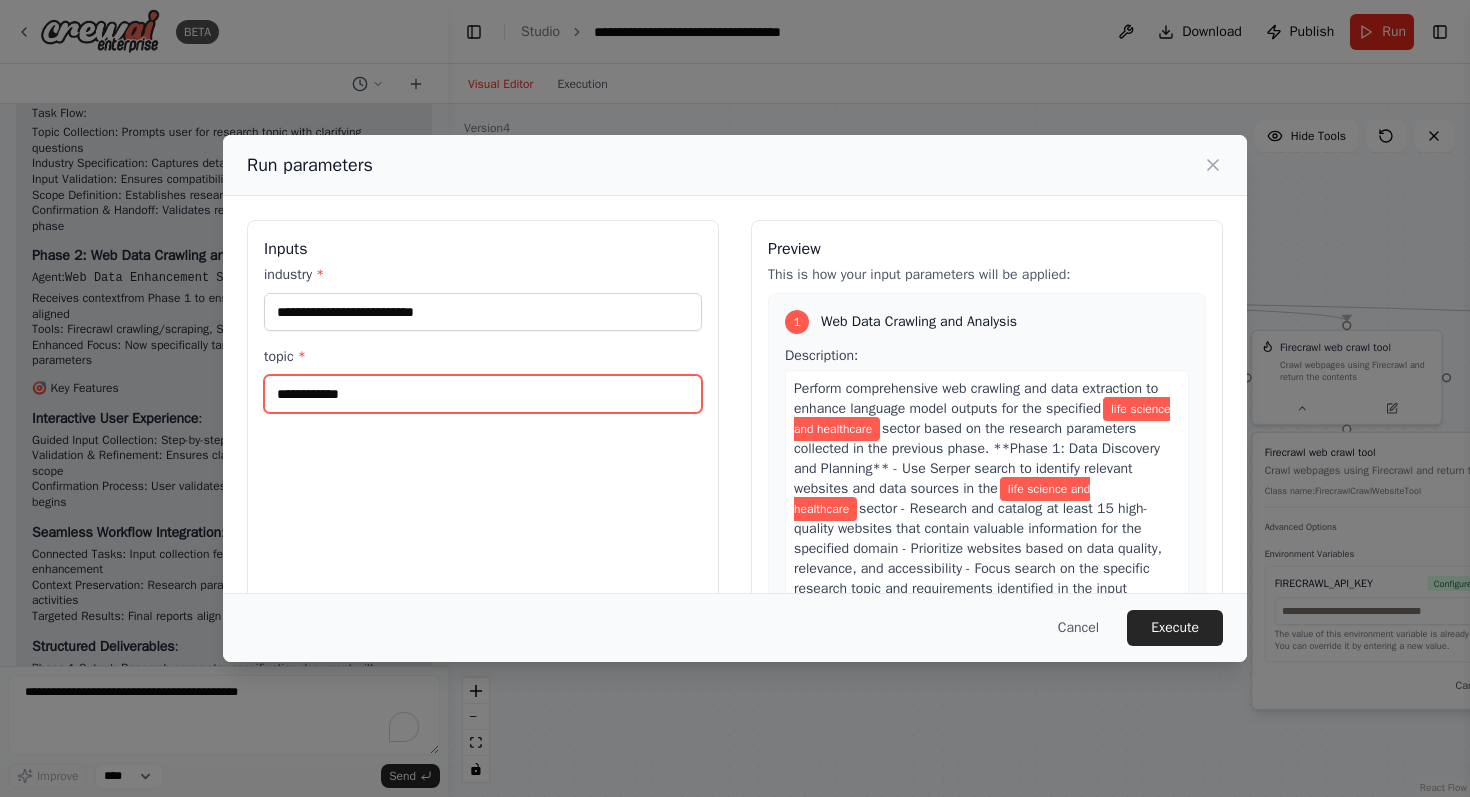 click on "**********" at bounding box center (735, 398) 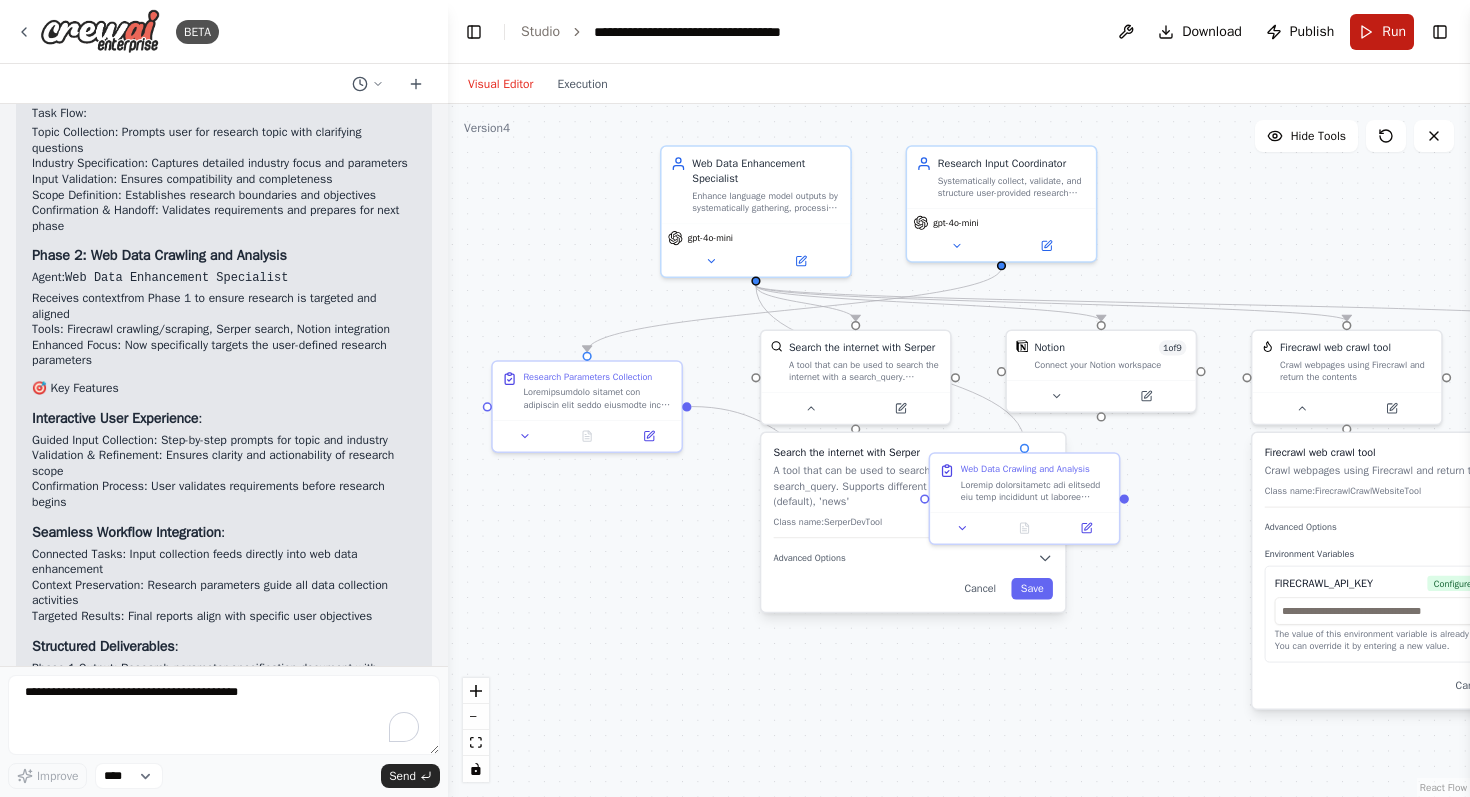 click on "Run" at bounding box center [1382, 32] 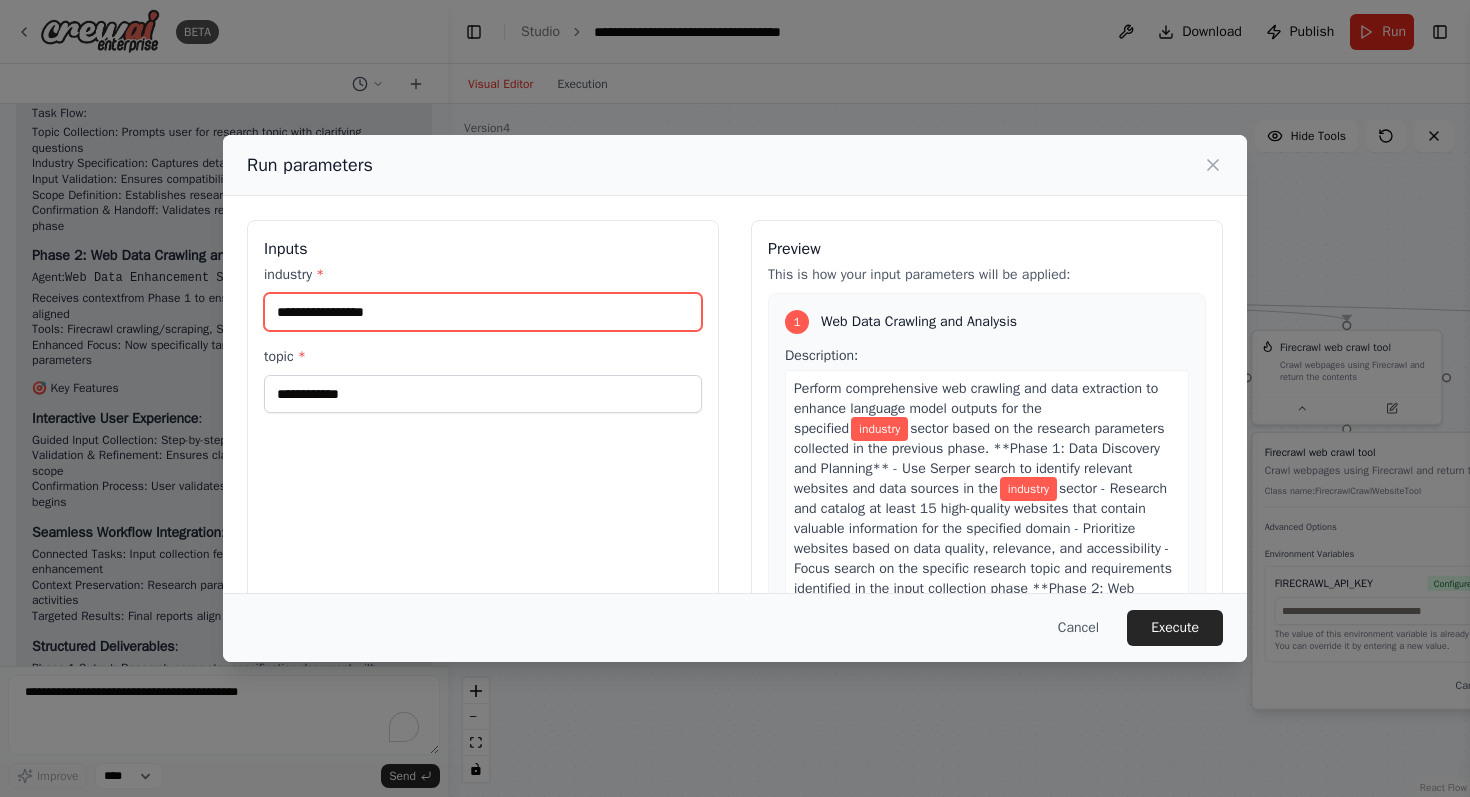 click on "industry *" at bounding box center [483, 312] 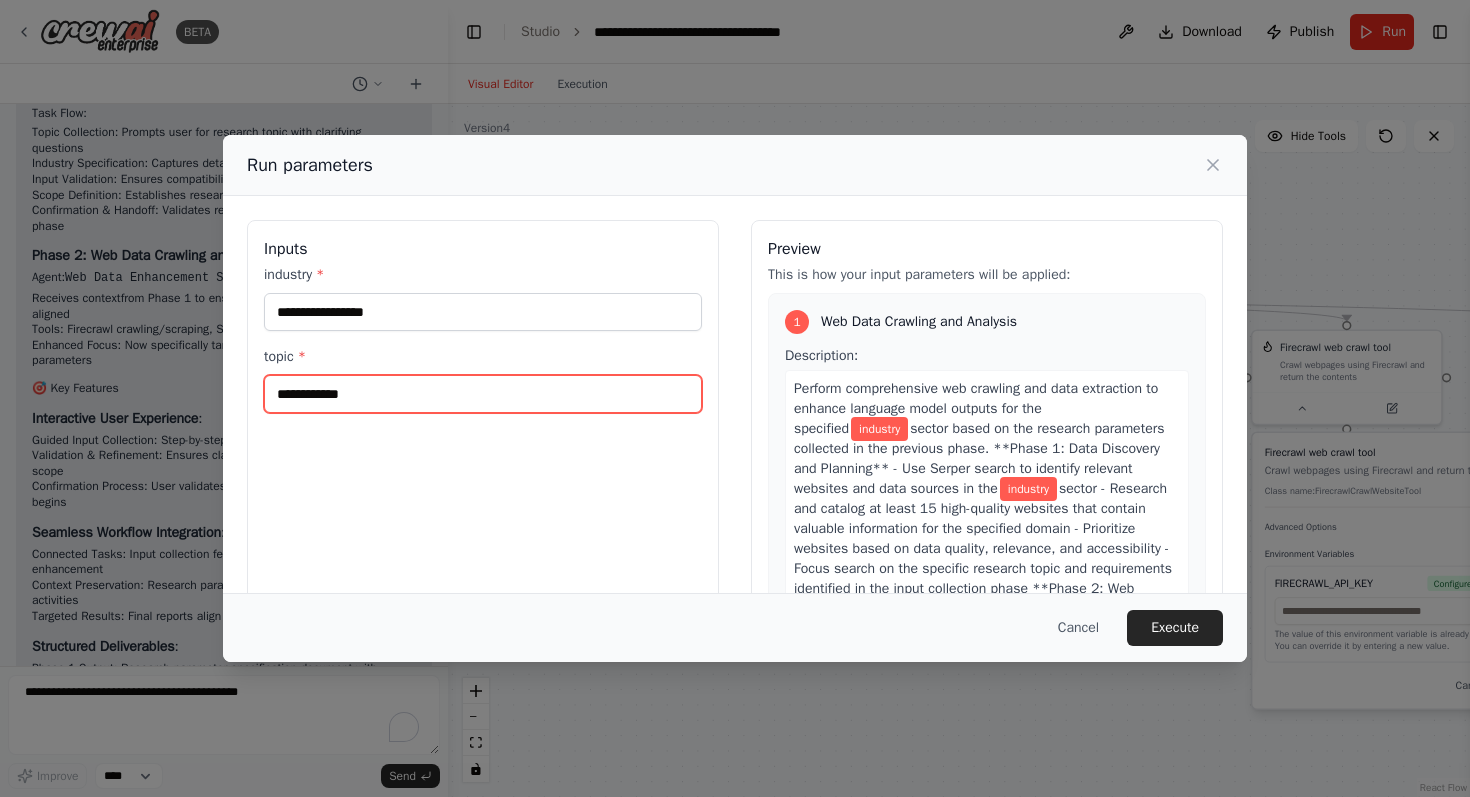 click on "**********" at bounding box center [483, 394] 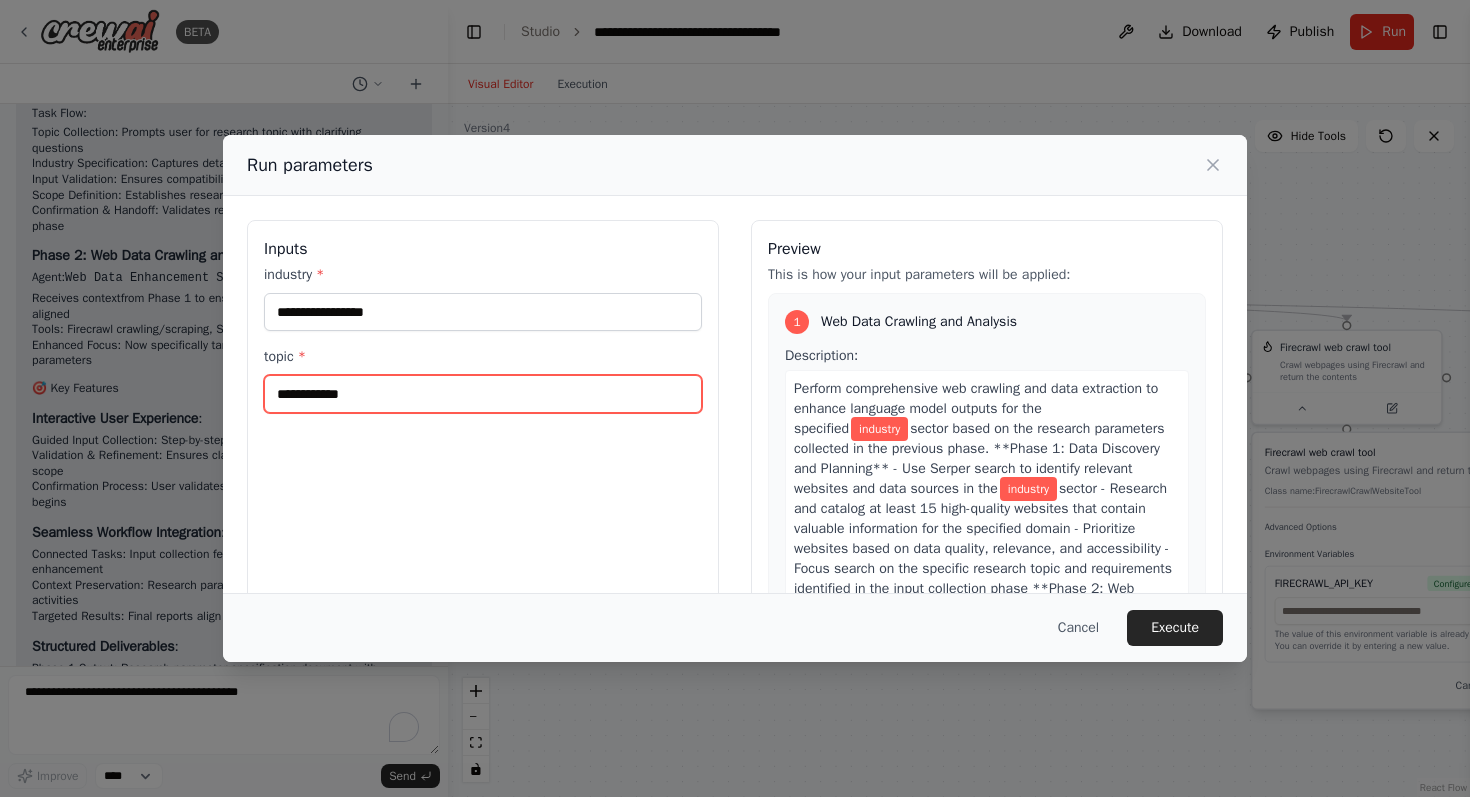 drag, startPoint x: 277, startPoint y: 395, endPoint x: 525, endPoint y: 398, distance: 248.01814 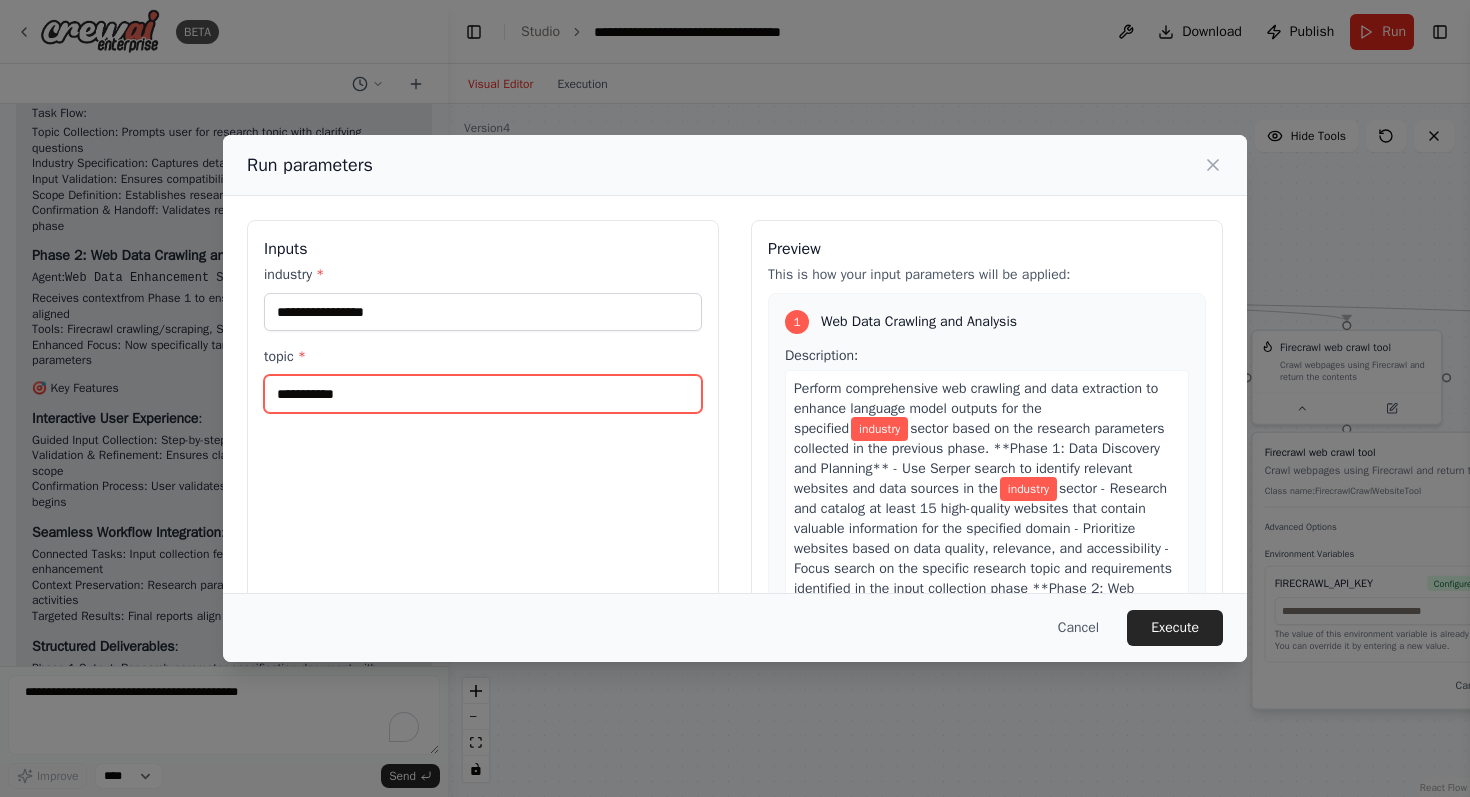 type on "**********" 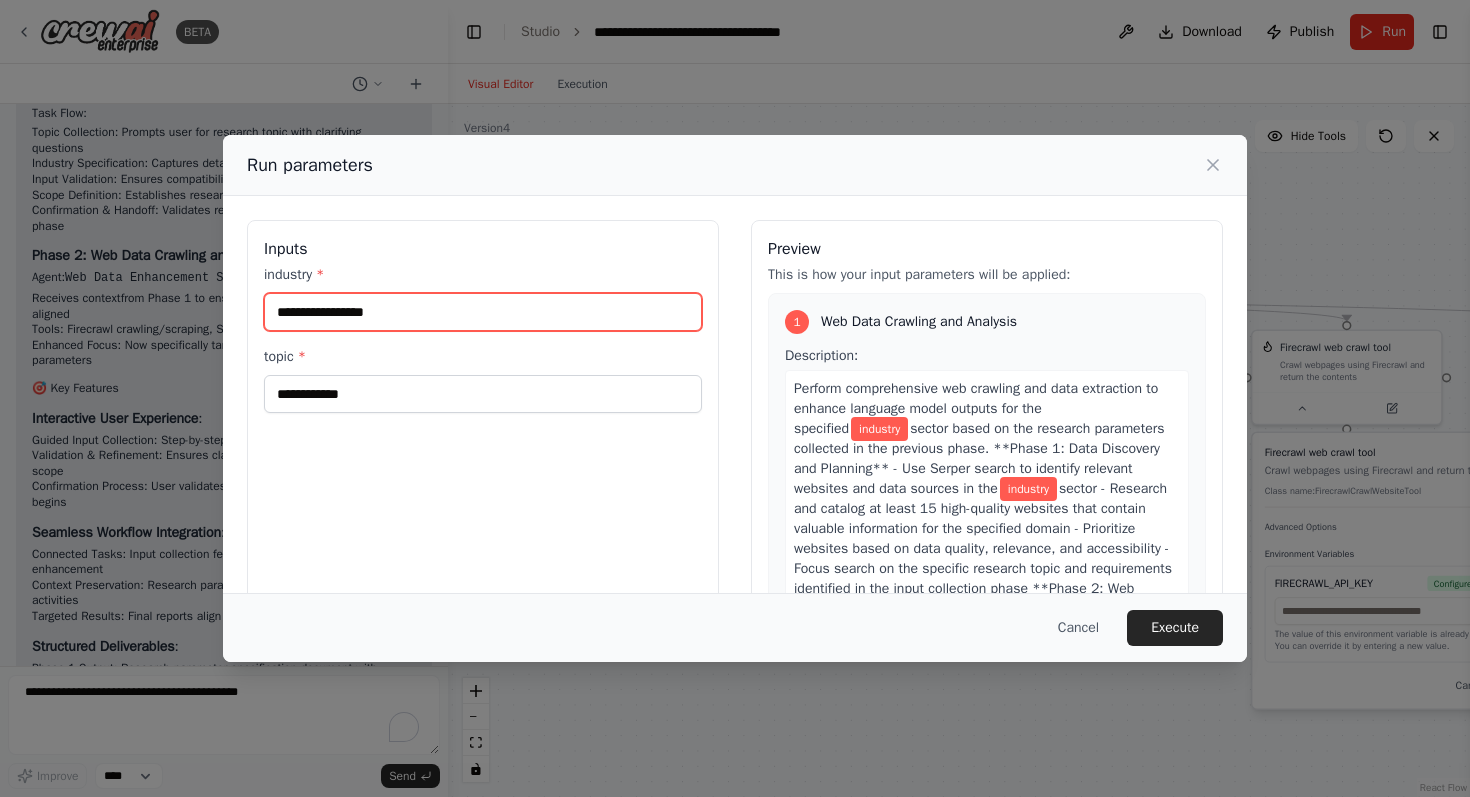 click on "industry *" at bounding box center [483, 312] 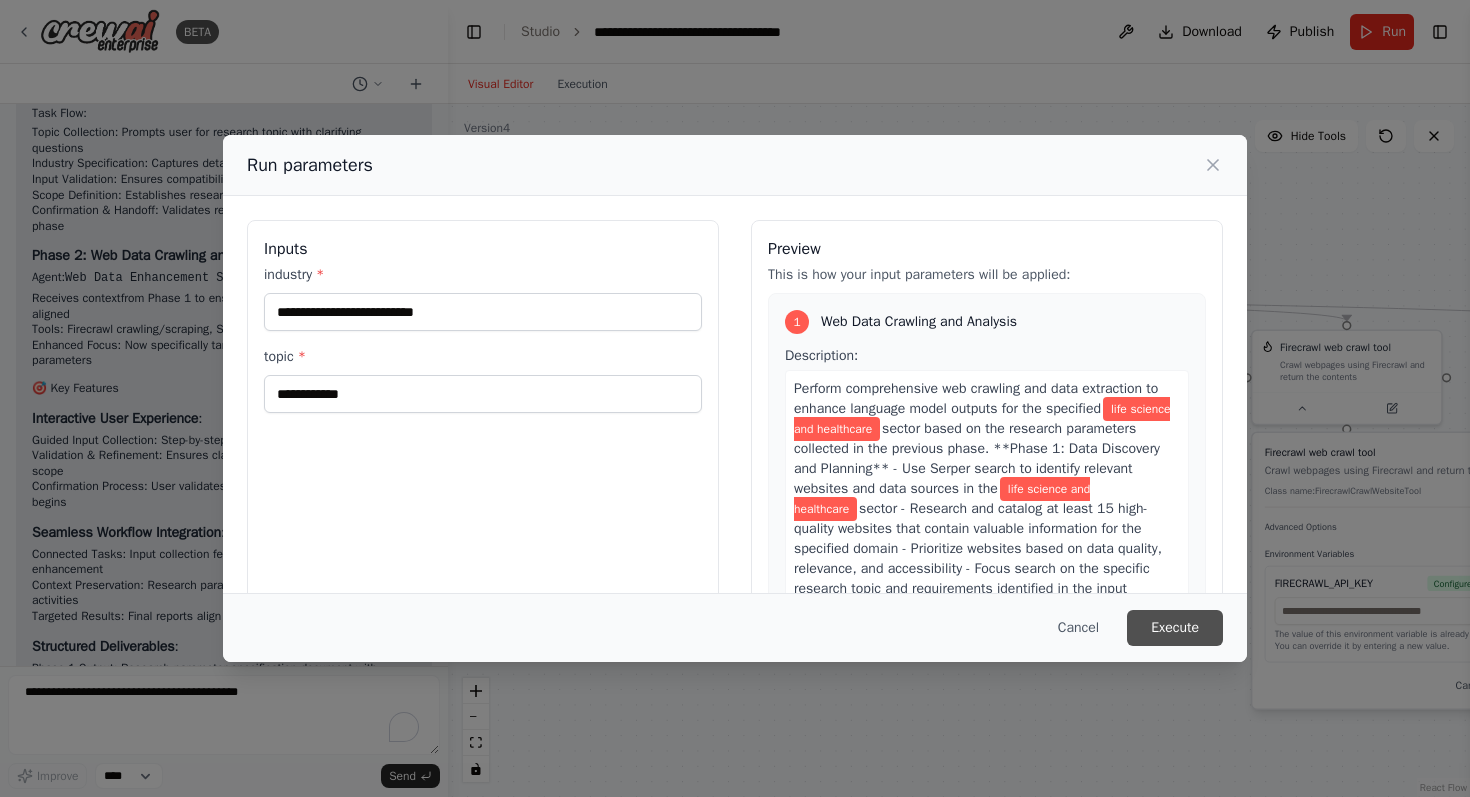 click on "Execute" at bounding box center (1175, 628) 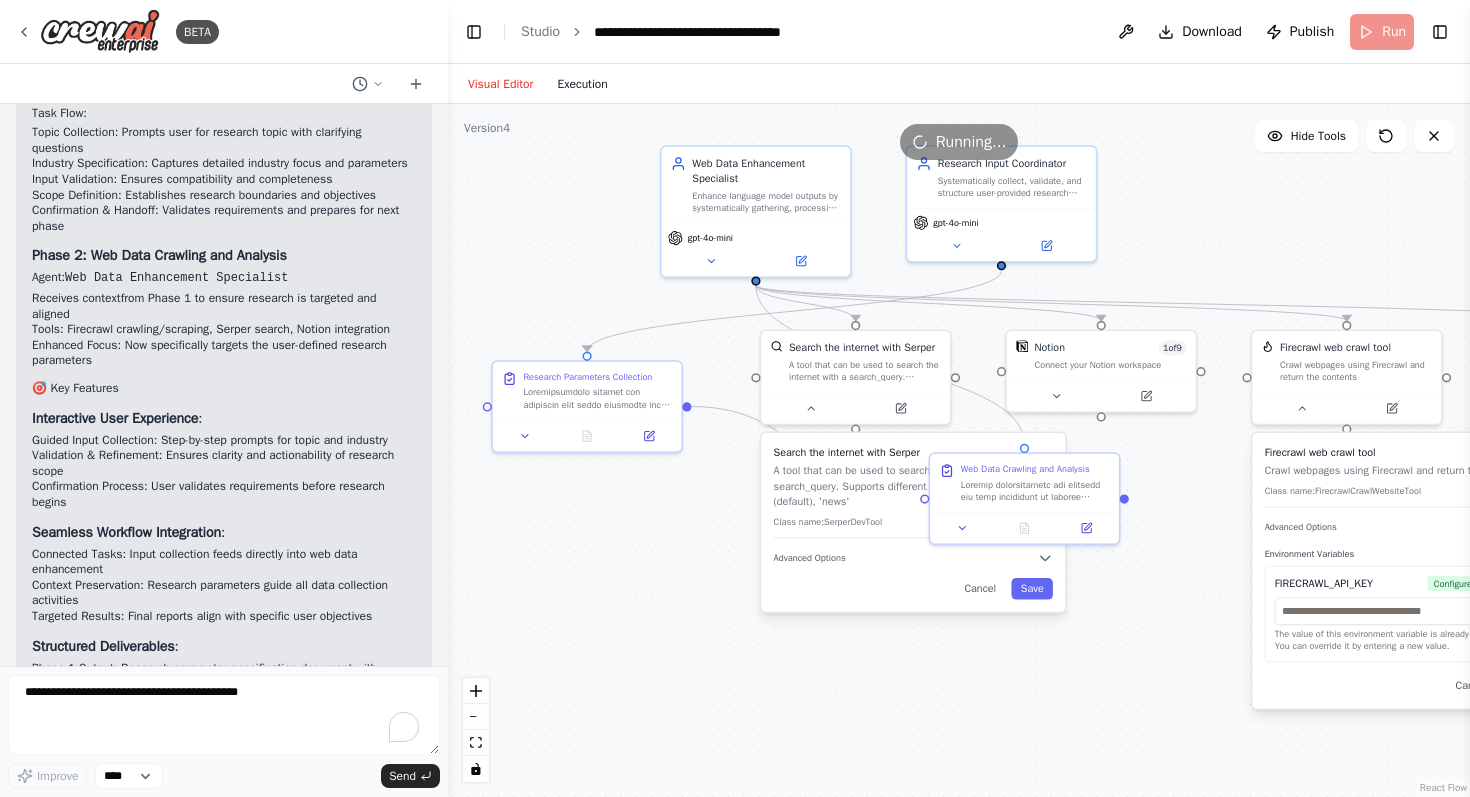 click on "Execution" at bounding box center [582, 84] 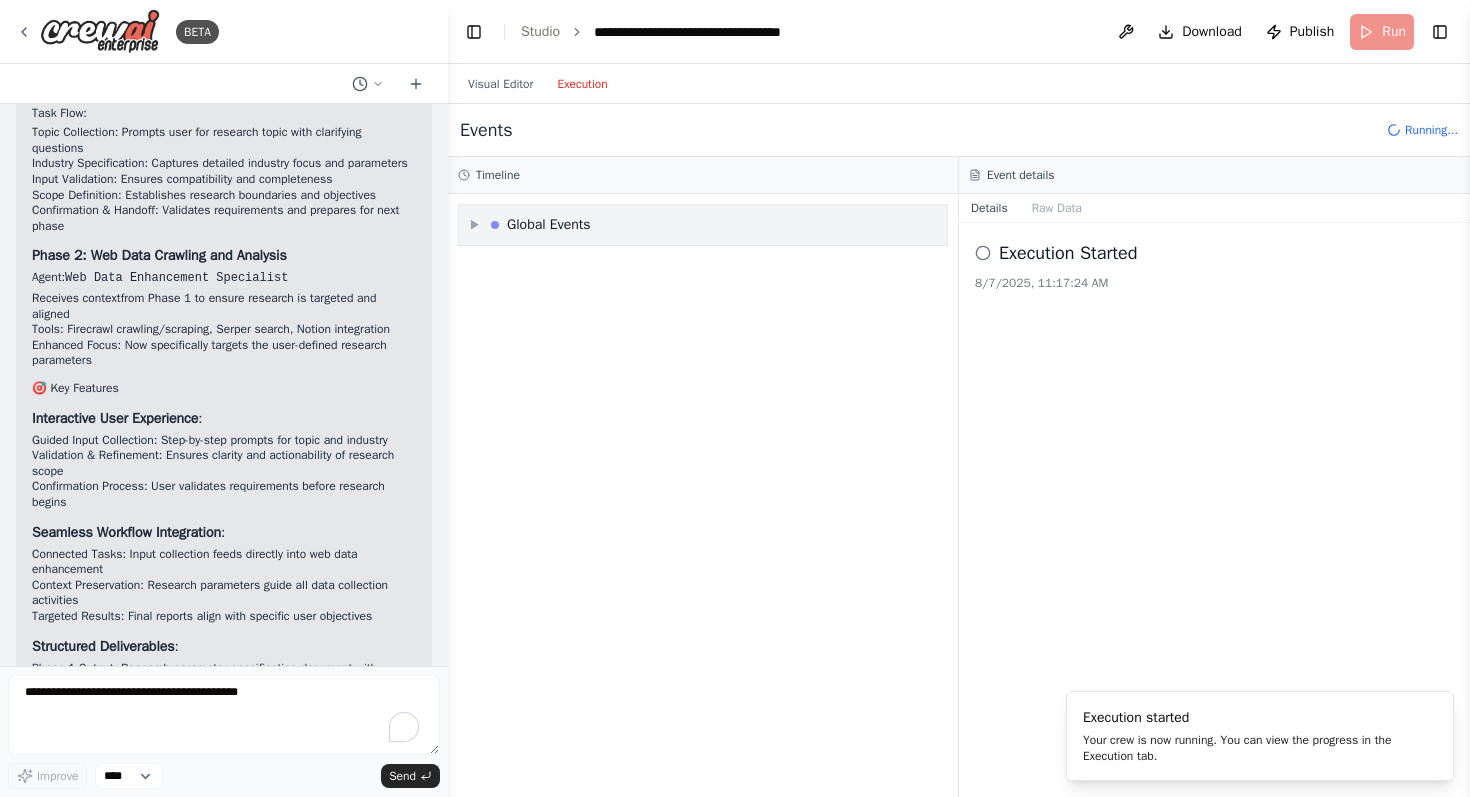 click on "▶" at bounding box center (475, 225) 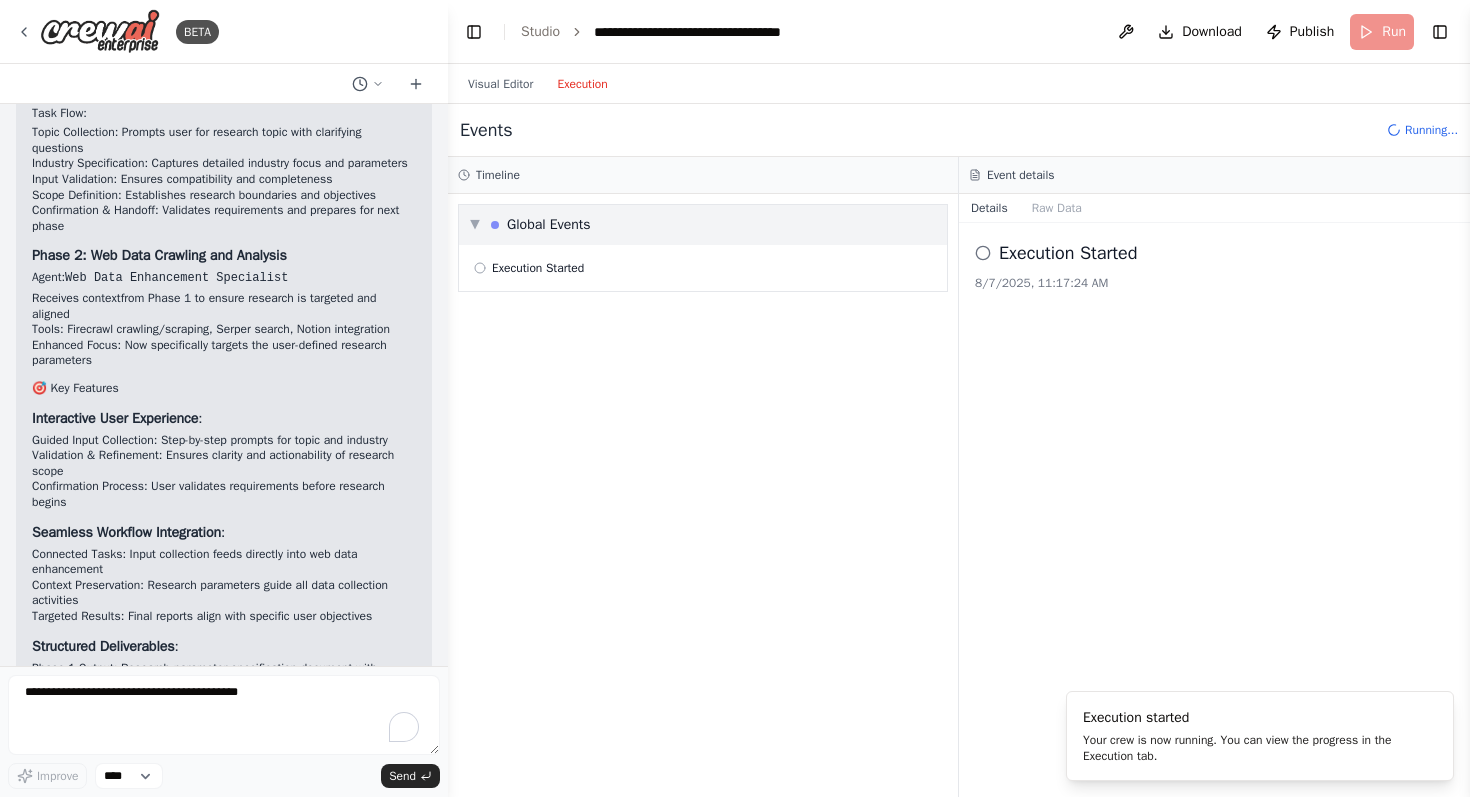 click on "▼" at bounding box center [475, 225] 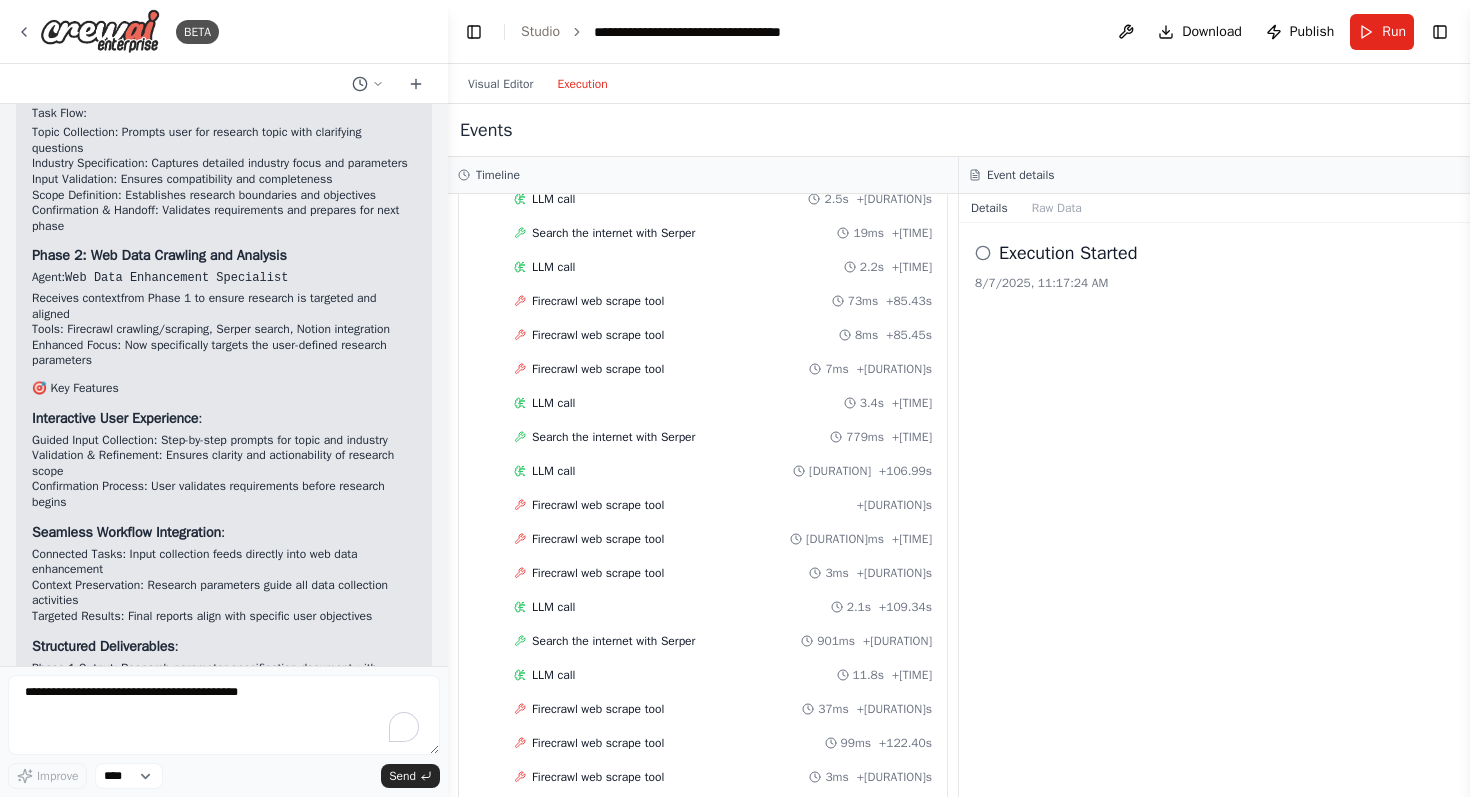 scroll, scrollTop: 2045, scrollLeft: 0, axis: vertical 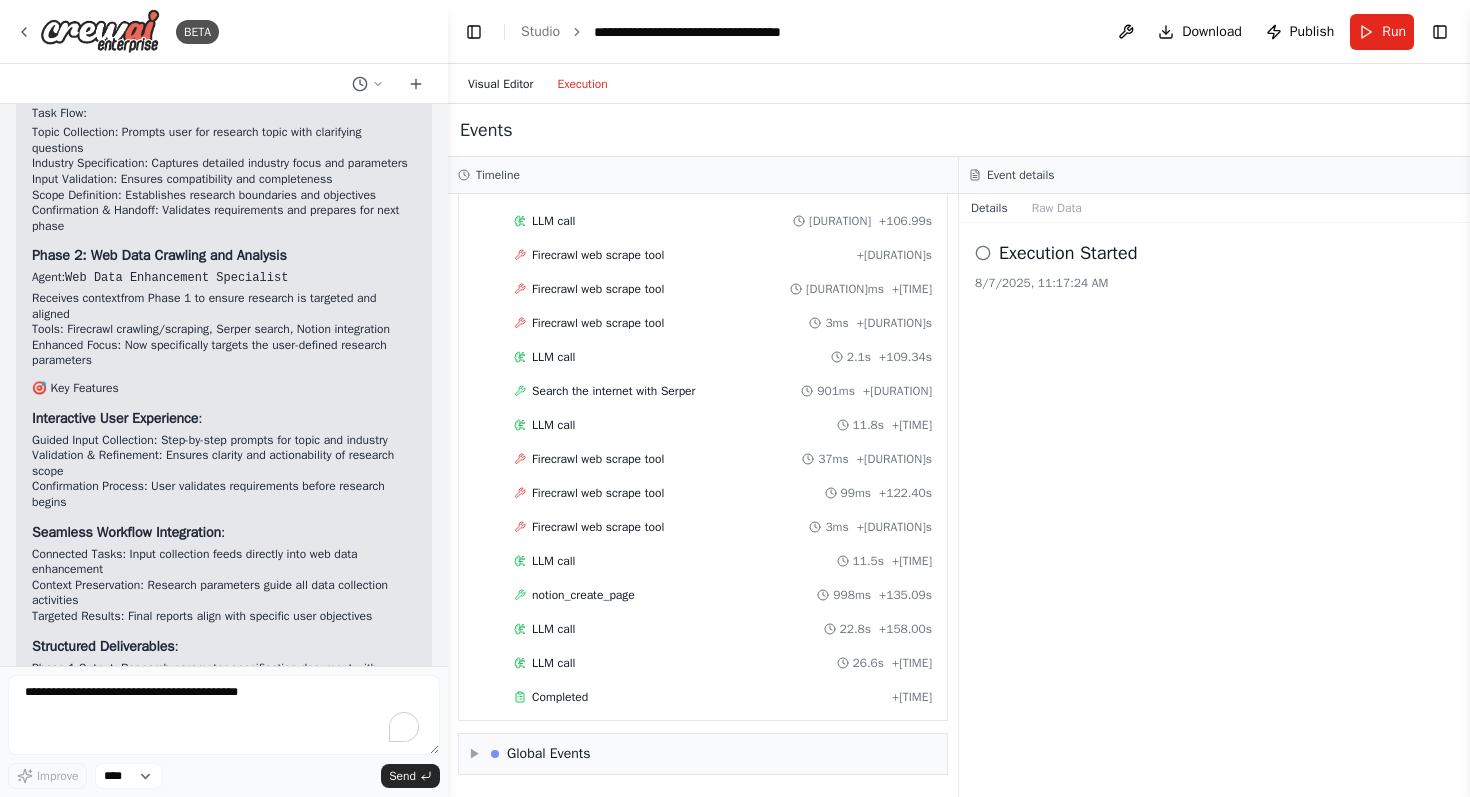click on "Visual Editor" at bounding box center (500, 84) 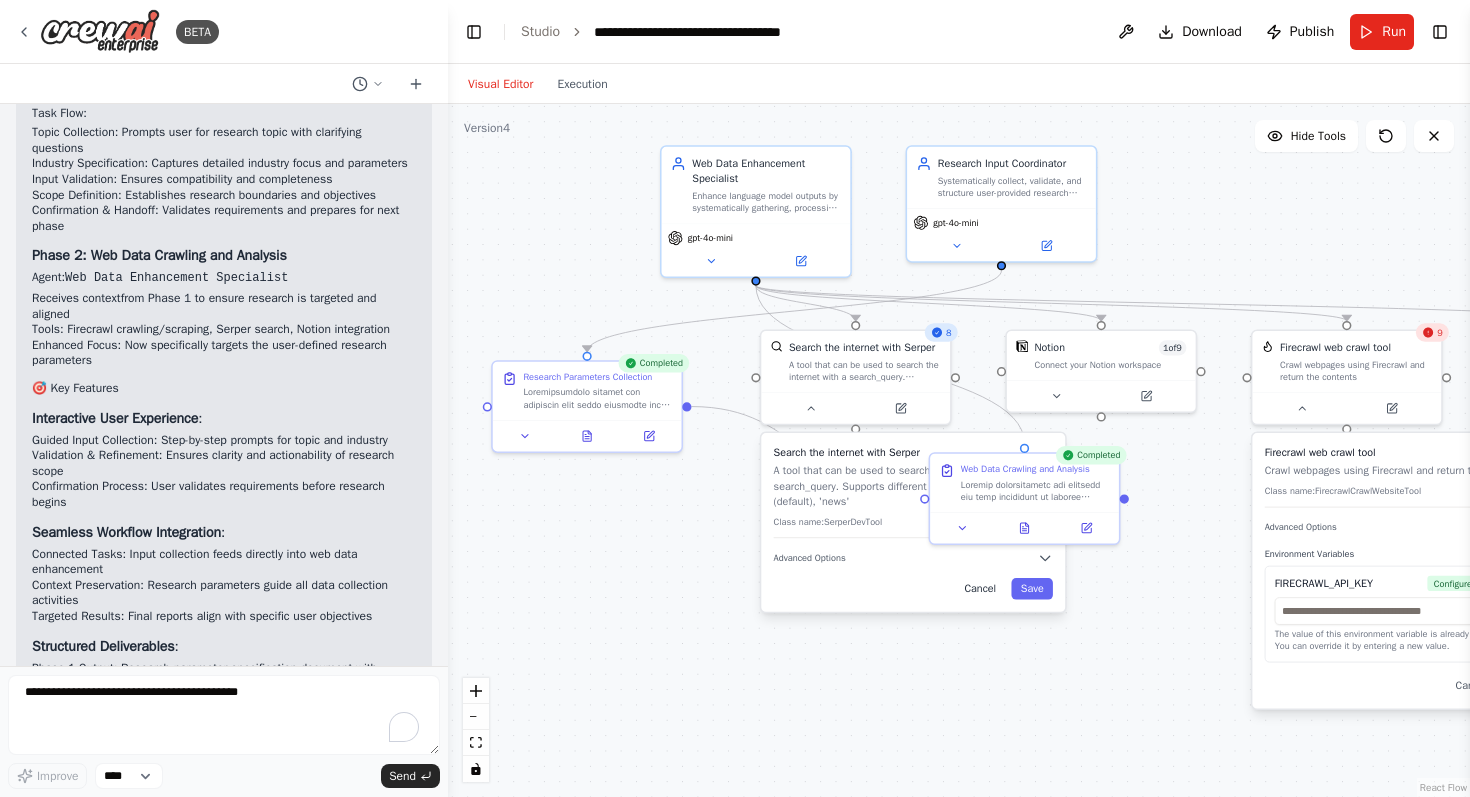 click on "Cancel" at bounding box center [980, 588] 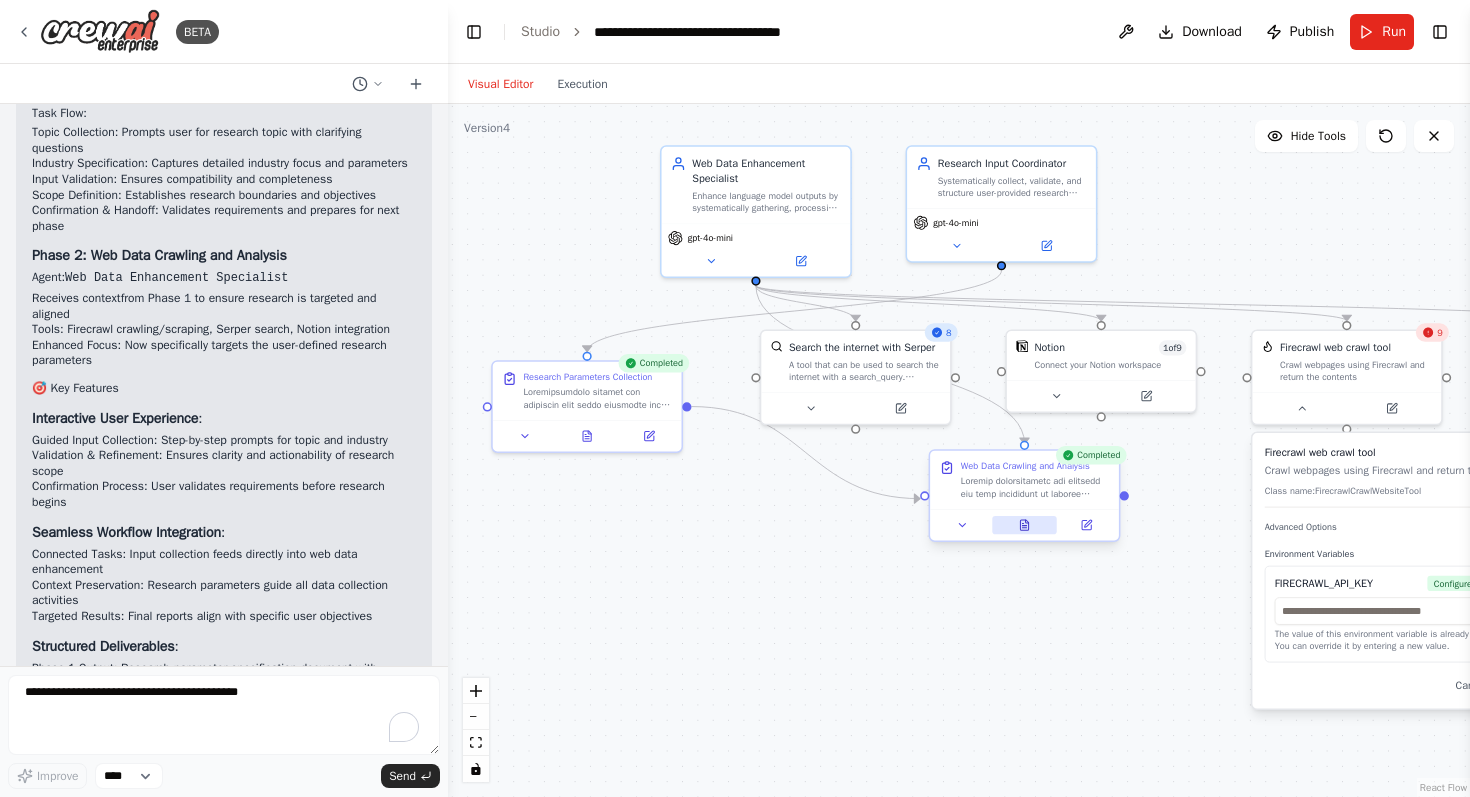 click 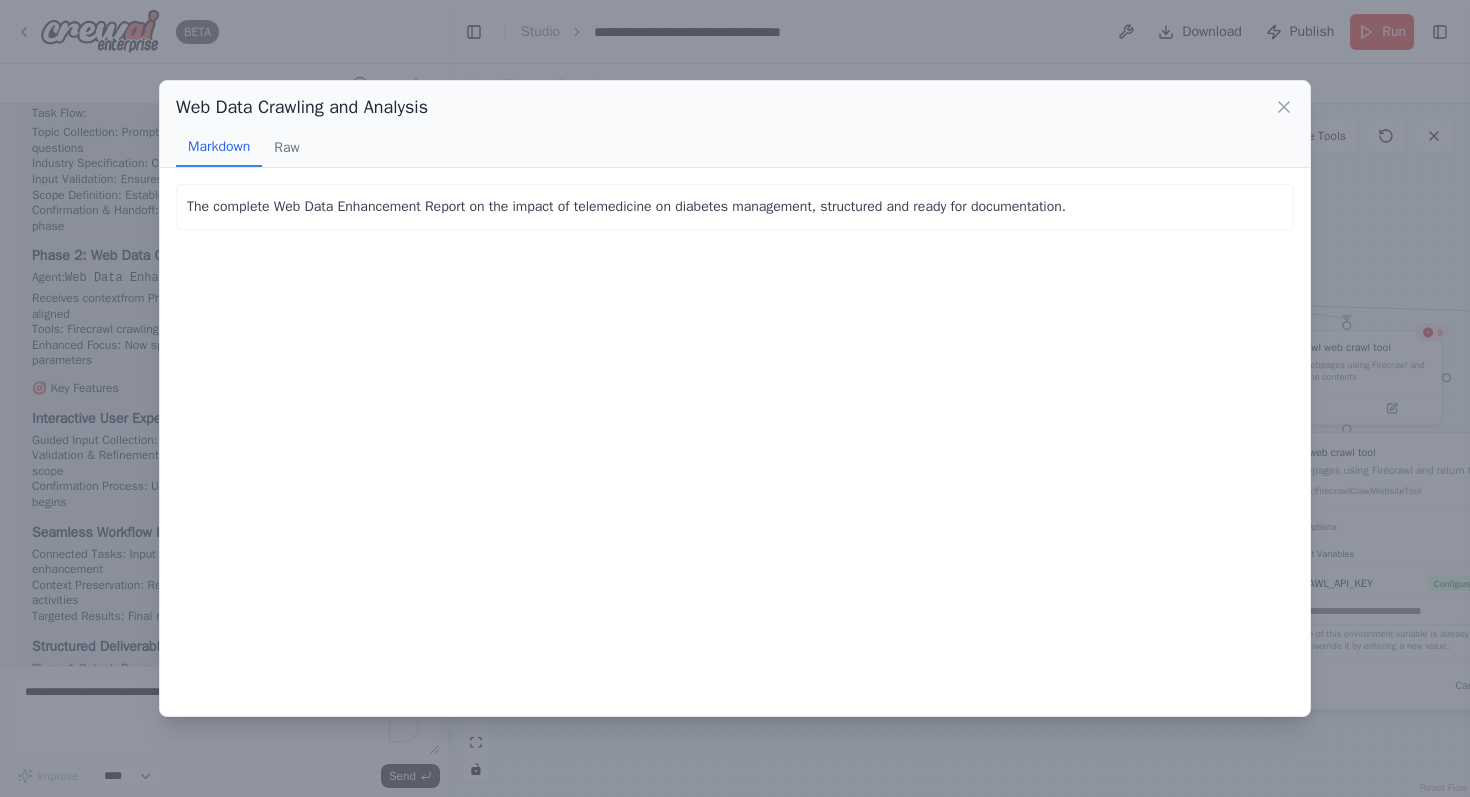 click on "The complete Web Data Enhancement Report on the impact of telemedicine on diabetes management, structured and ready for documentation." at bounding box center (735, 207) 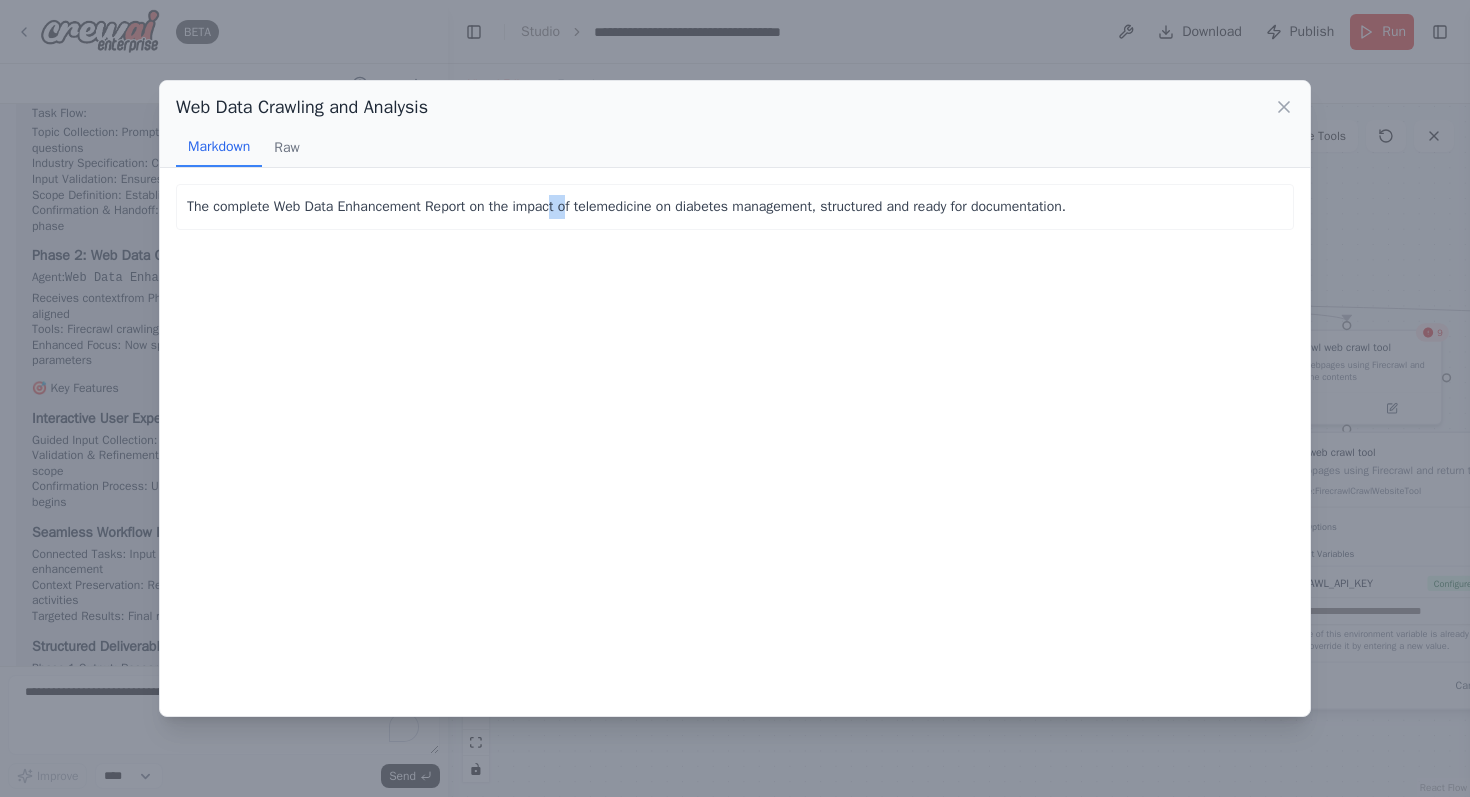 click on "The complete Web Data Enhancement Report on the impact of telemedicine on diabetes management, structured and ready for documentation." at bounding box center [735, 207] 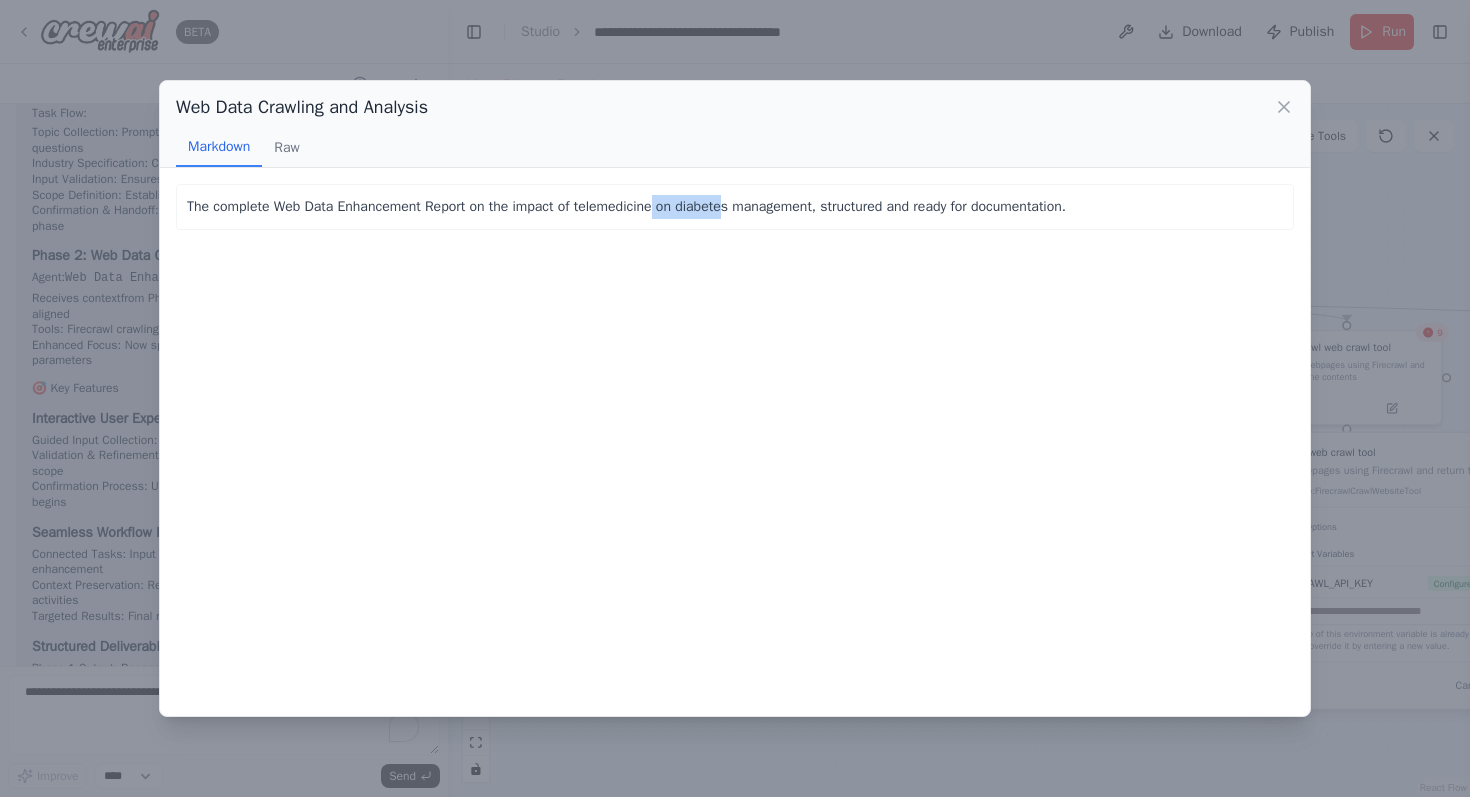 drag, startPoint x: 758, startPoint y: 209, endPoint x: 721, endPoint y: 194, distance: 39.92493 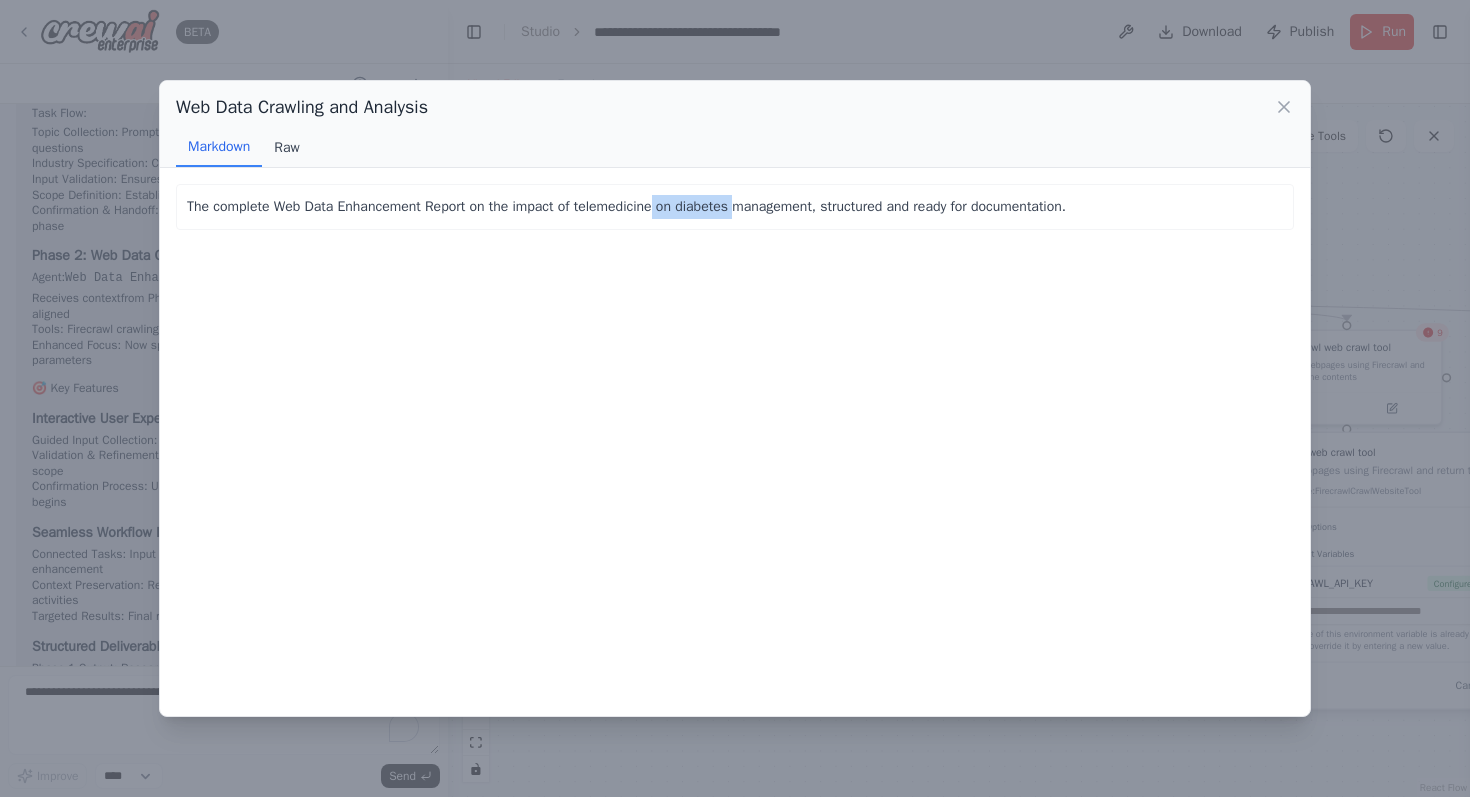 click on "Raw" at bounding box center [286, 148] 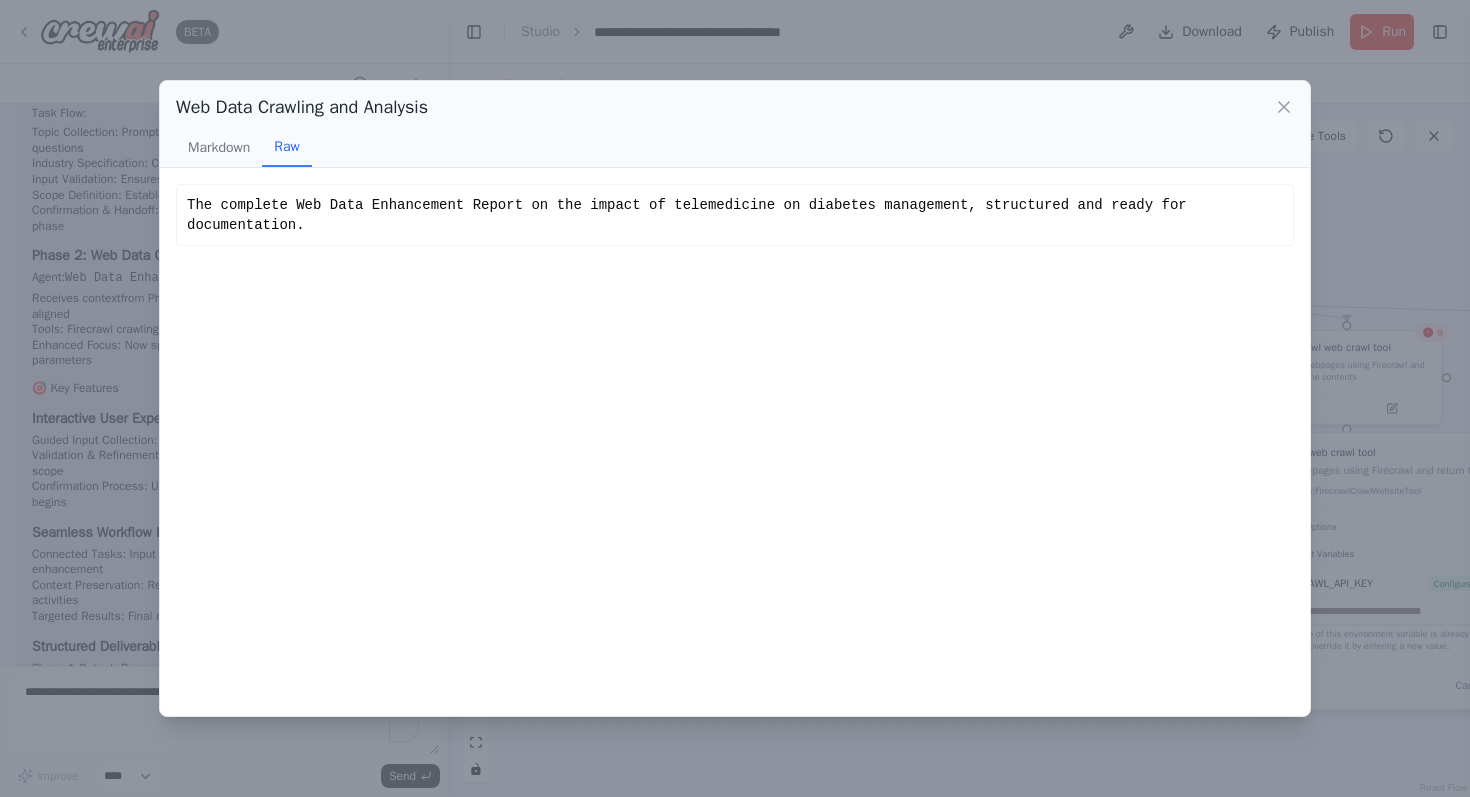 click on "The complete Web Data Enhancement Report on the impact of telemedicine on diabetes management, structured and ready for documentation." at bounding box center (735, 215) 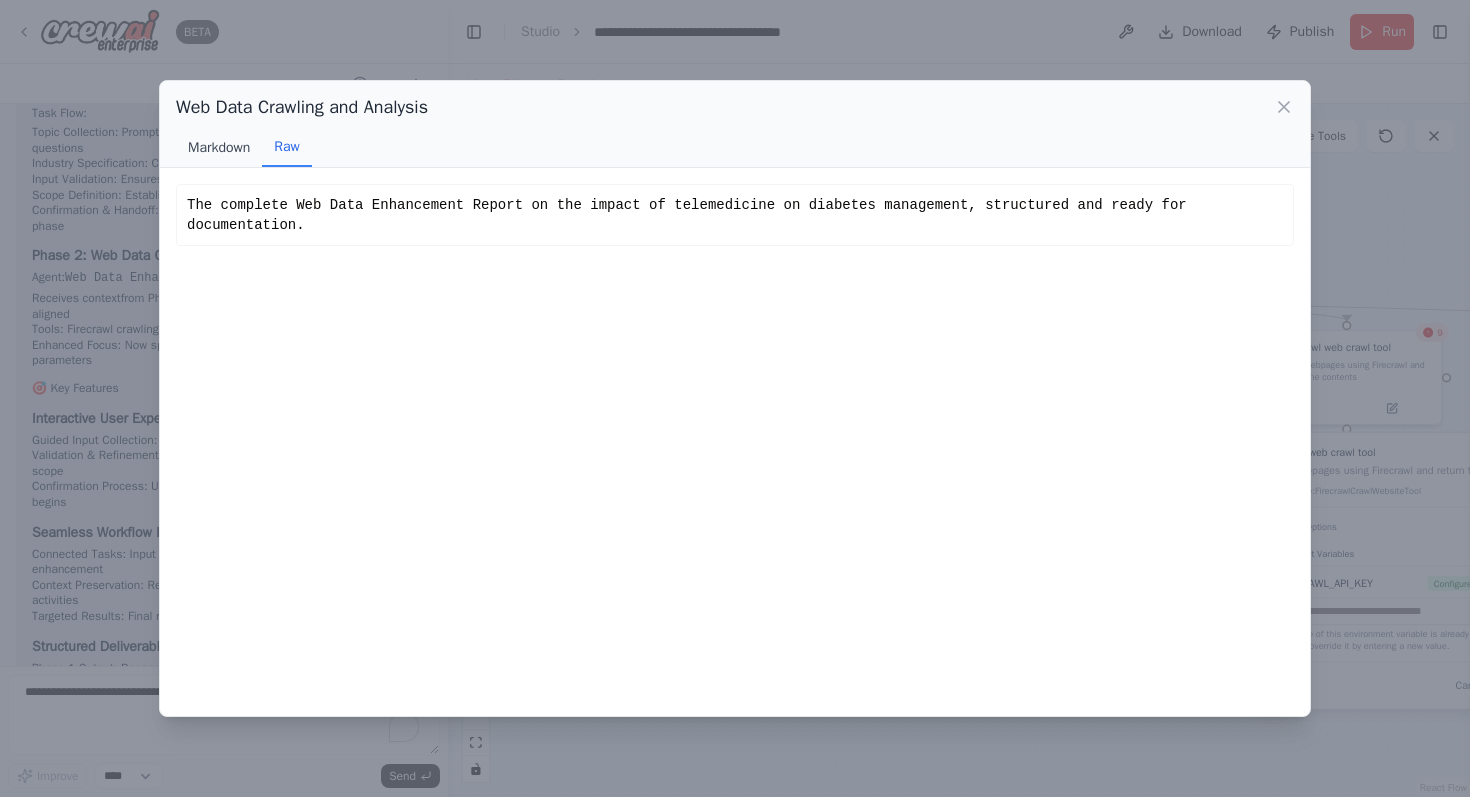 click on "Markdown" at bounding box center (219, 148) 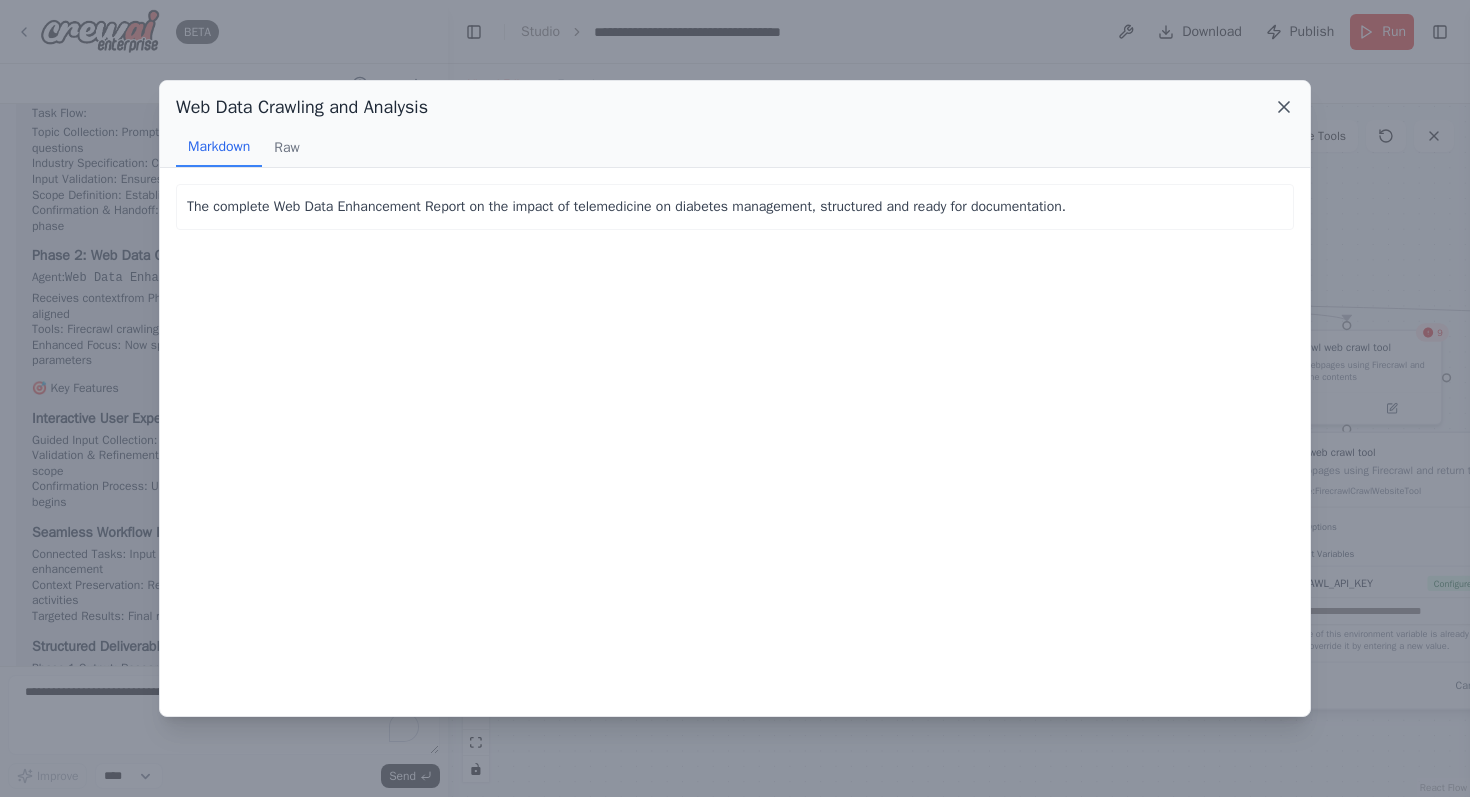 click 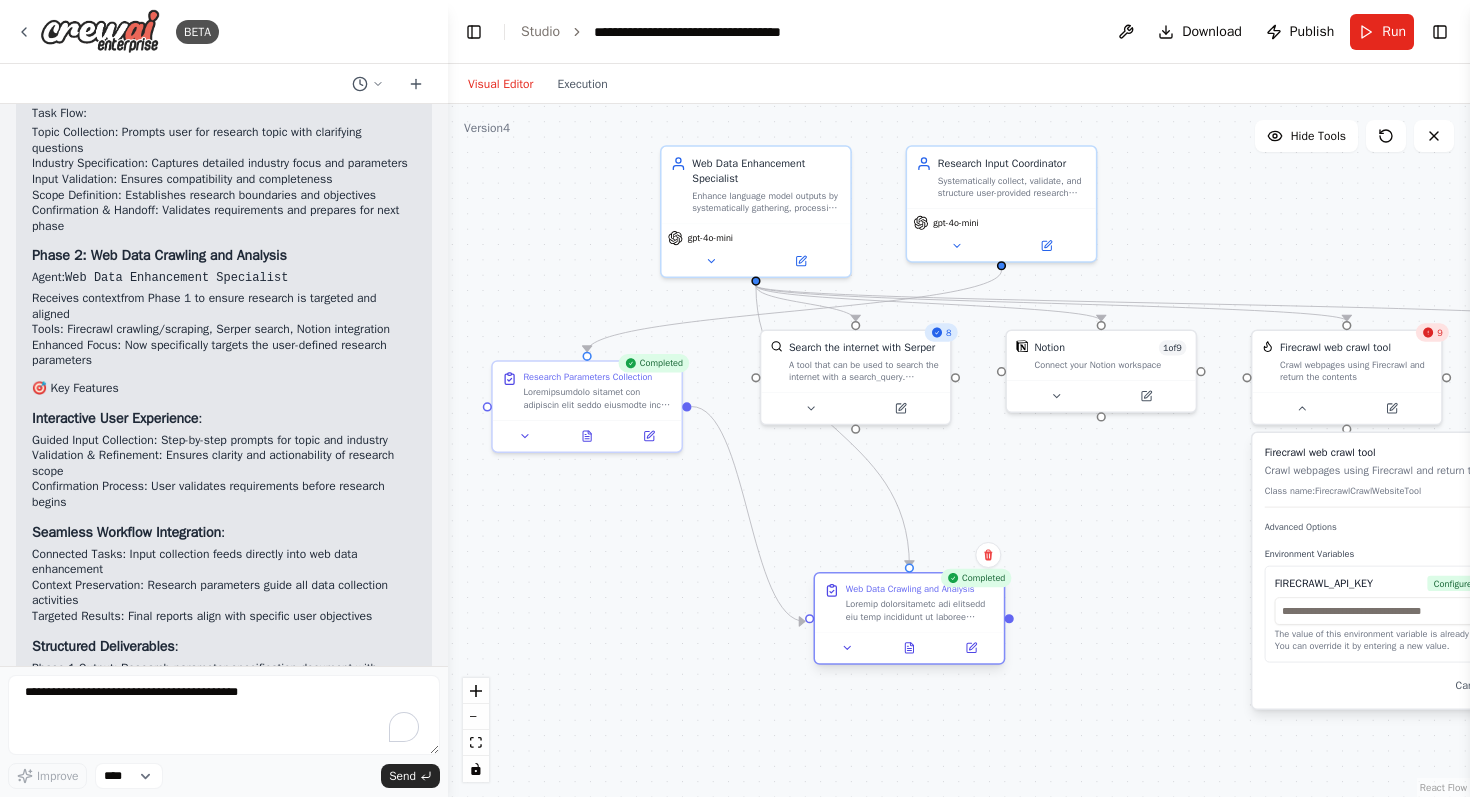 drag, startPoint x: 1015, startPoint y: 486, endPoint x: 906, endPoint y: 615, distance: 168.88458 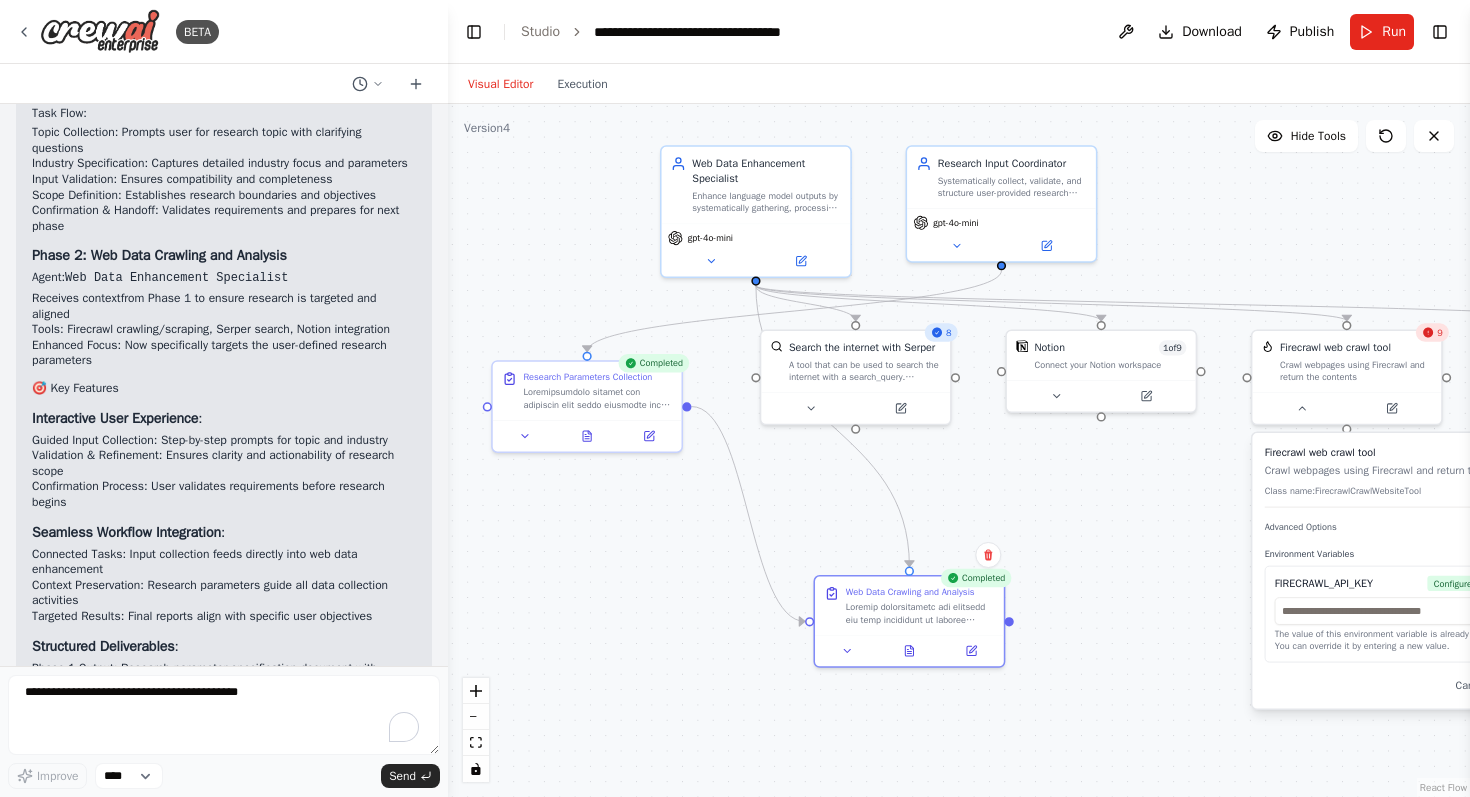 click on ".deletable-edge-delete-btn {
width: 20px;
height: 20px;
border: 0px solid #ffffff;
color: #6b7280;
background-color: #f8fafc;
cursor: pointer;
border-radius: 50%;
font-size: 12px;
padding: 3px;
display: flex;
align-items: center;
justify-content: center;
transition: all 0.2s cubic-bezier(0.4, 0, 0.2, 1);
box-shadow: 0 2px 4px rgba(0, 0, 0, 0.1);
}
.deletable-edge-delete-btn:hover {
background-color: #ef4444;
color: #ffffff;
border-color: #dc2626;
transform: scale(1.1);
box-shadow: 0 4px 12px rgba(239, 68, 68, 0.4);
}
.deletable-edge-delete-btn:active {
transform: scale(0.95);
box-shadow: 0 2px 4px rgba(239, 68, 68, 0.3);
}
8 Search the internet with Serper Notion 1  of  9 gpt-4o-mini 9 Save" at bounding box center [959, 450] 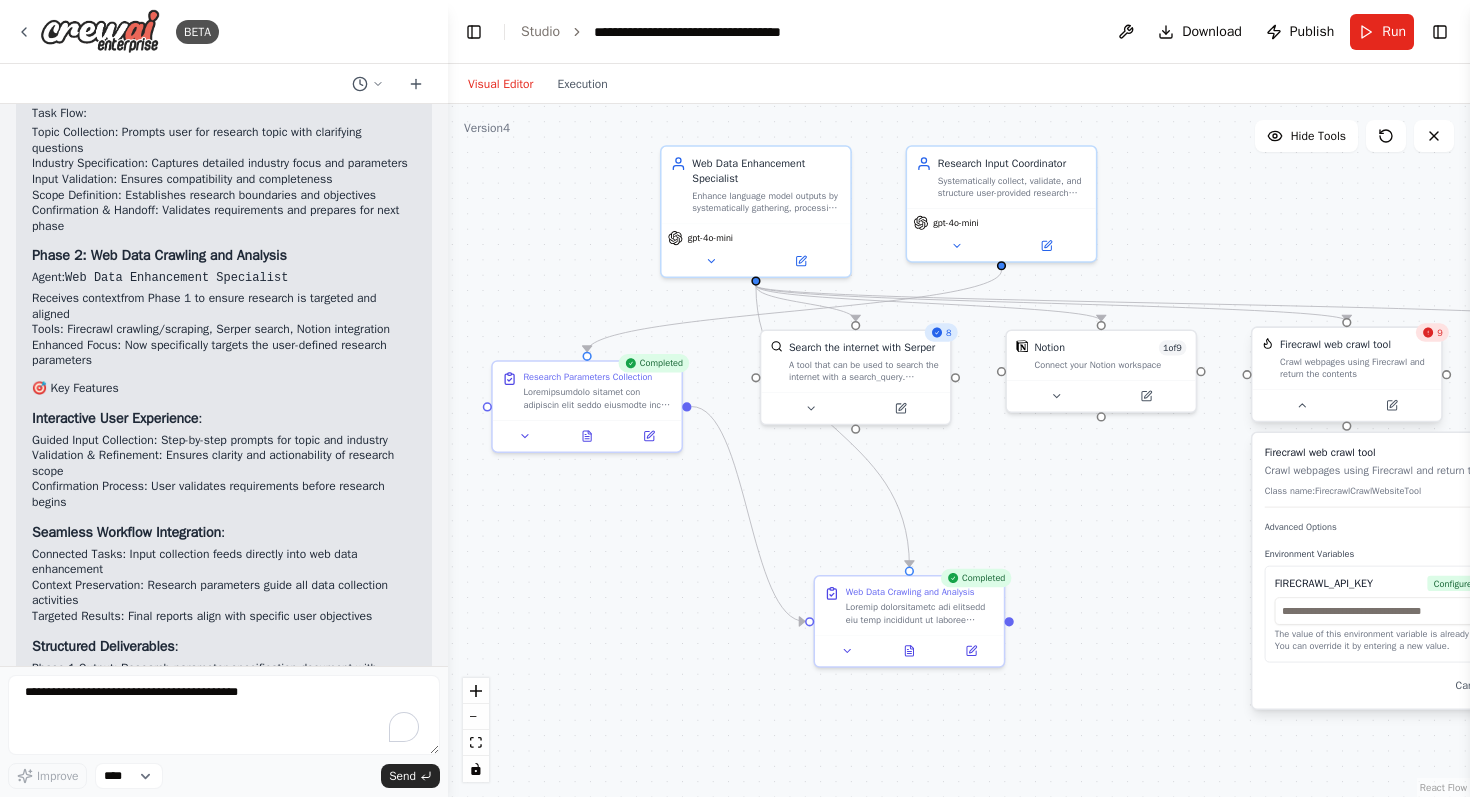 click on "Crawl webpages using Firecrawl and return the contents" at bounding box center (1356, 368) 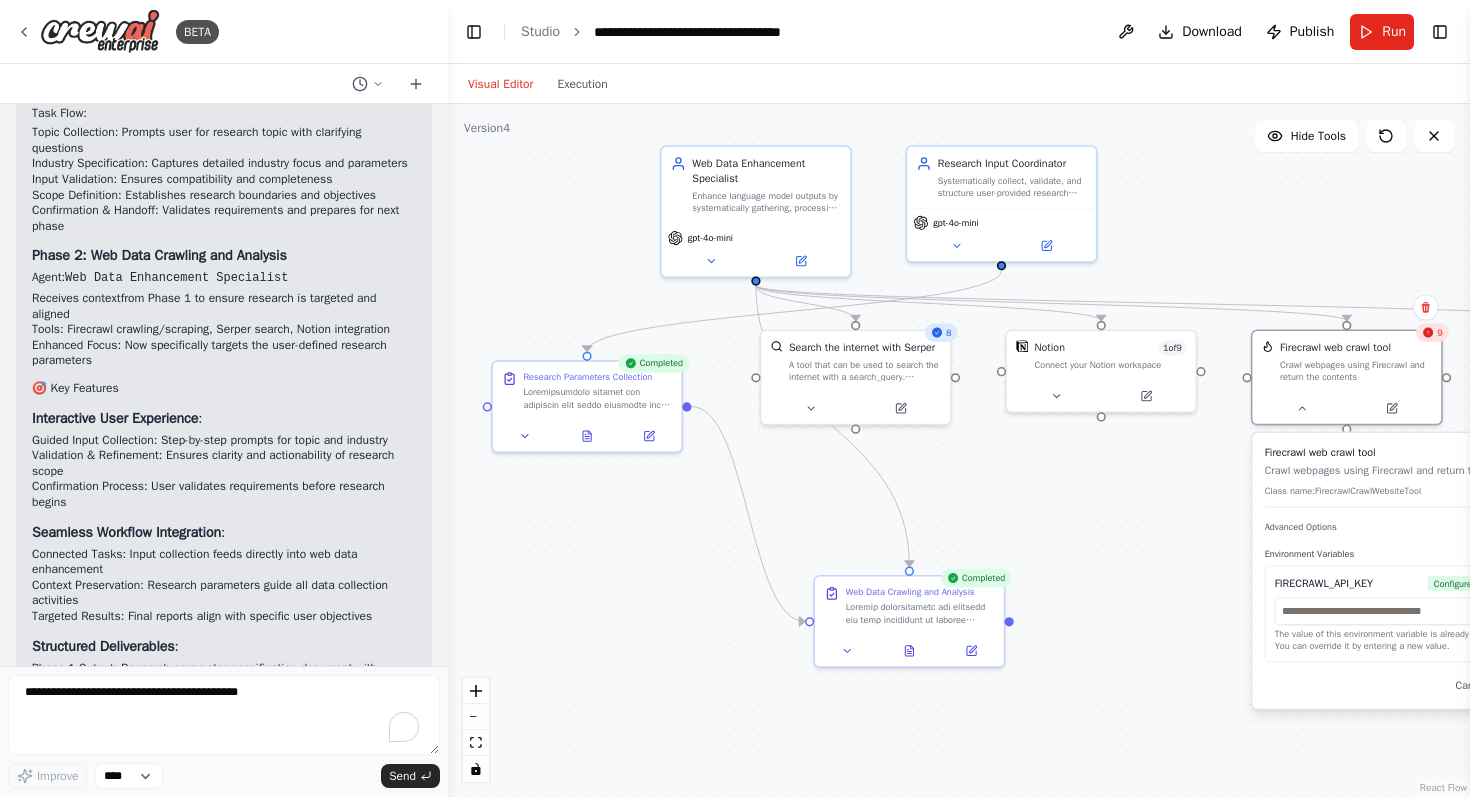click on ".deletable-edge-delete-btn {
width: 20px;
height: 20px;
border: 0px solid #ffffff;
color: #6b7280;
background-color: #f8fafc;
cursor: pointer;
border-radius: 50%;
font-size: 12px;
padding: 3px;
display: flex;
align-items: center;
justify-content: center;
transition: all 0.2s cubic-bezier(0.4, 0, 0.2, 1);
box-shadow: 0 2px 4px rgba(0, 0, 0, 0.1);
}
.deletable-edge-delete-btn:hover {
background-color: #ef4444;
color: #ffffff;
border-color: #dc2626;
transform: scale(1.1);
box-shadow: 0 4px 12px rgba(239, 68, 68, 0.4);
}
.deletable-edge-delete-btn:active {
transform: scale(0.95);
box-shadow: 0 2px 4px rgba(239, 68, 68, 0.3);
}
8 Search the internet with Serper Notion 1  of  9 gpt-4o-mini 9 Save" at bounding box center [959, 450] 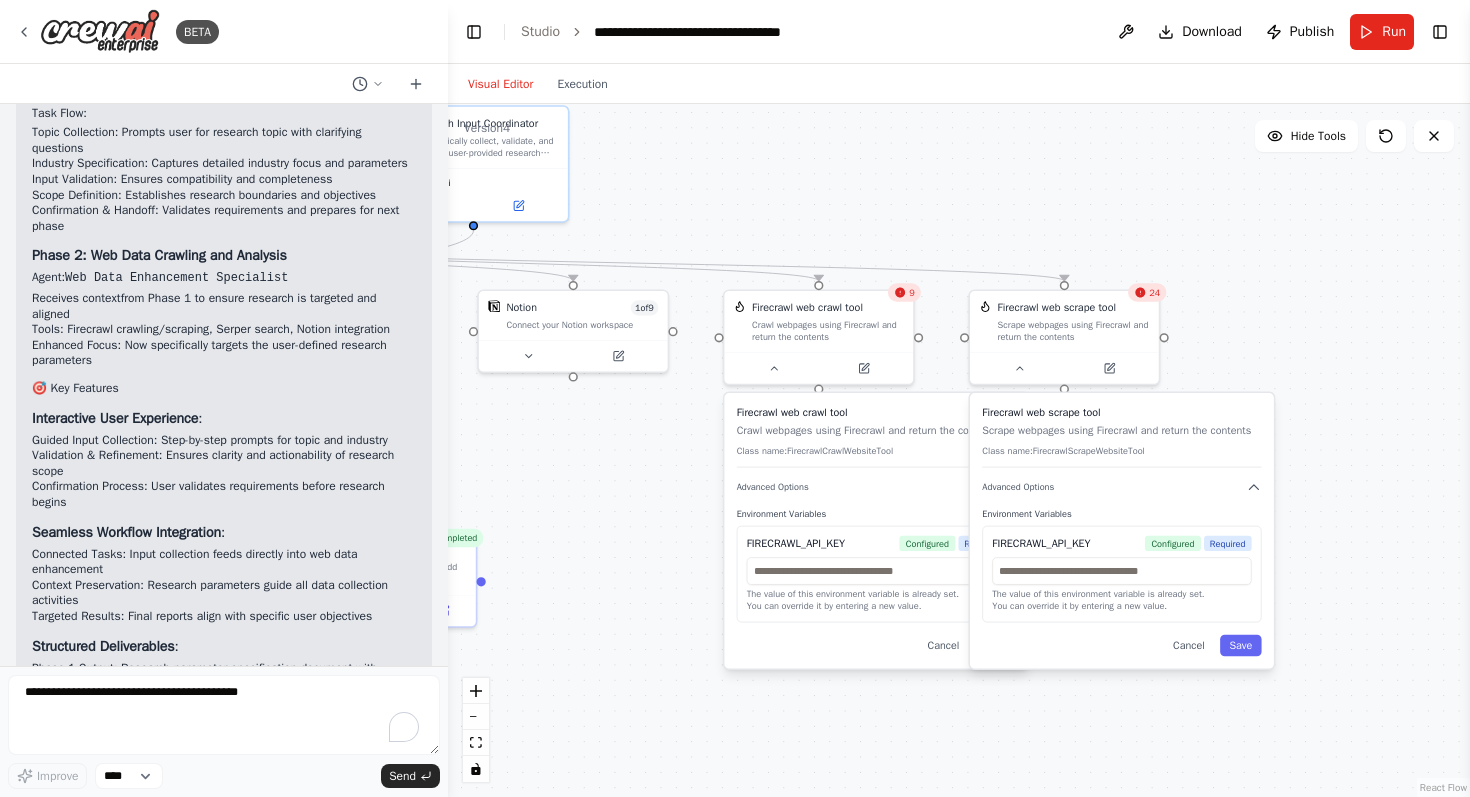 drag, startPoint x: 1164, startPoint y: 502, endPoint x: 673, endPoint y: 461, distance: 492.70883 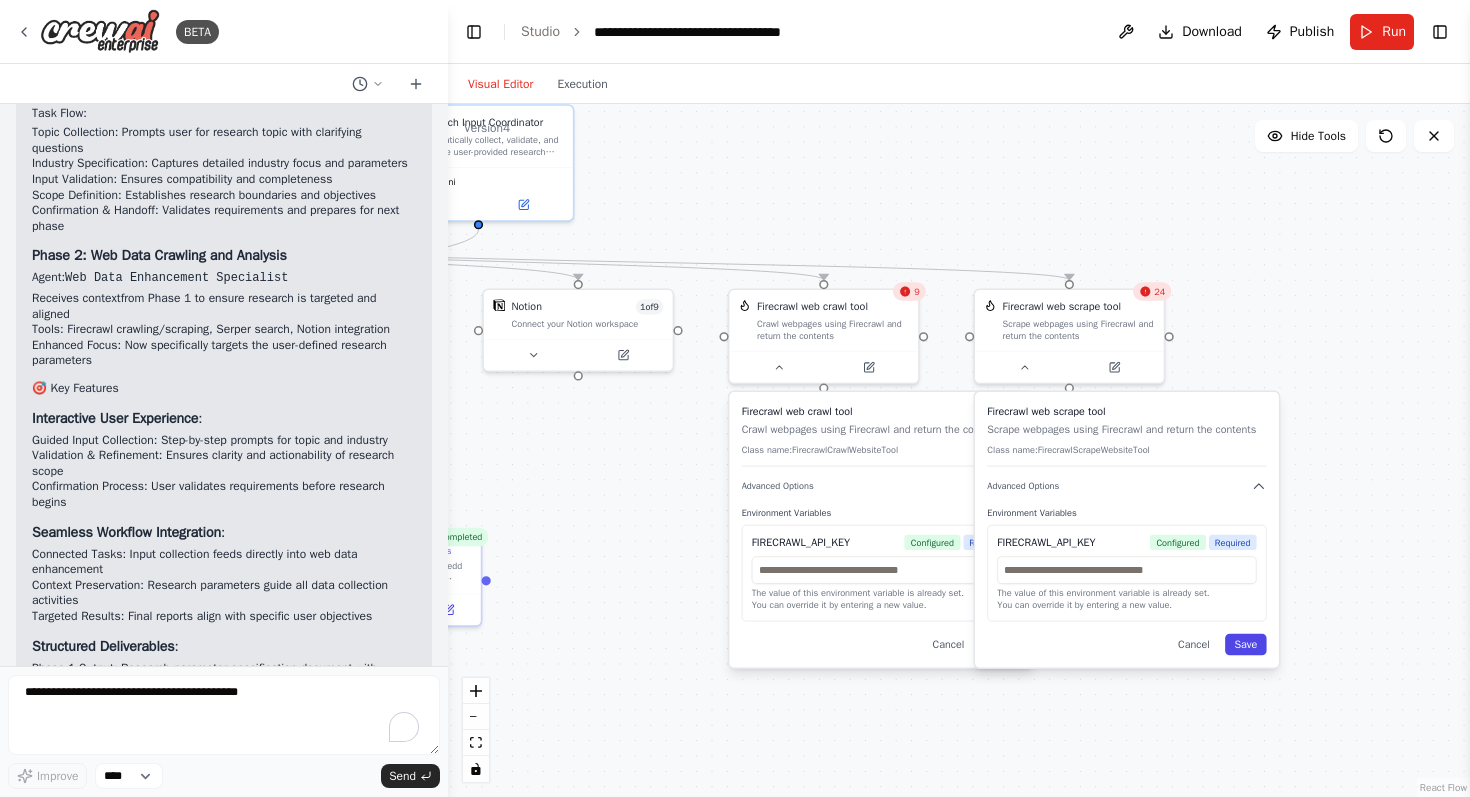 click on "Save" at bounding box center (1245, 644) 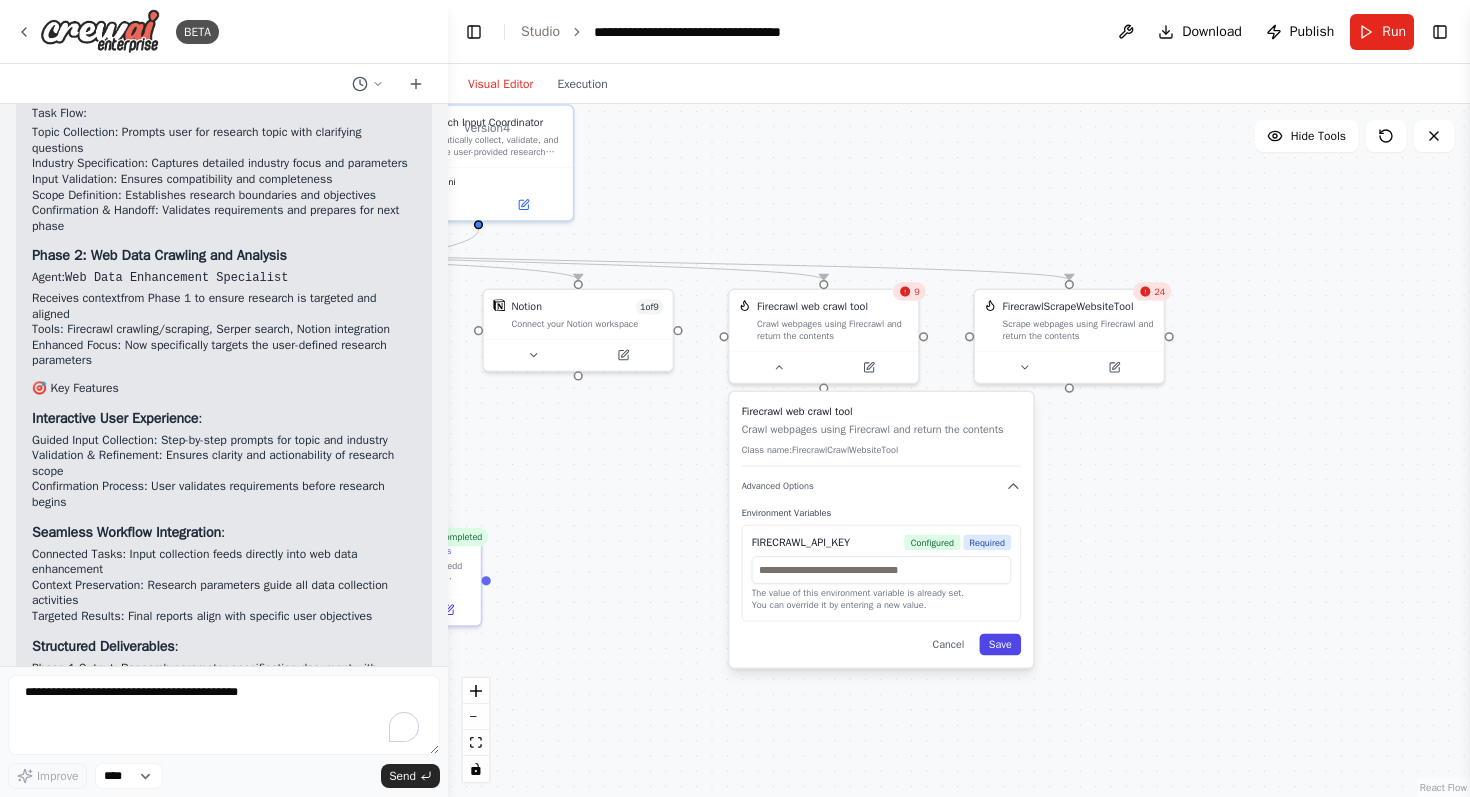 click on "Save" at bounding box center [1000, 644] 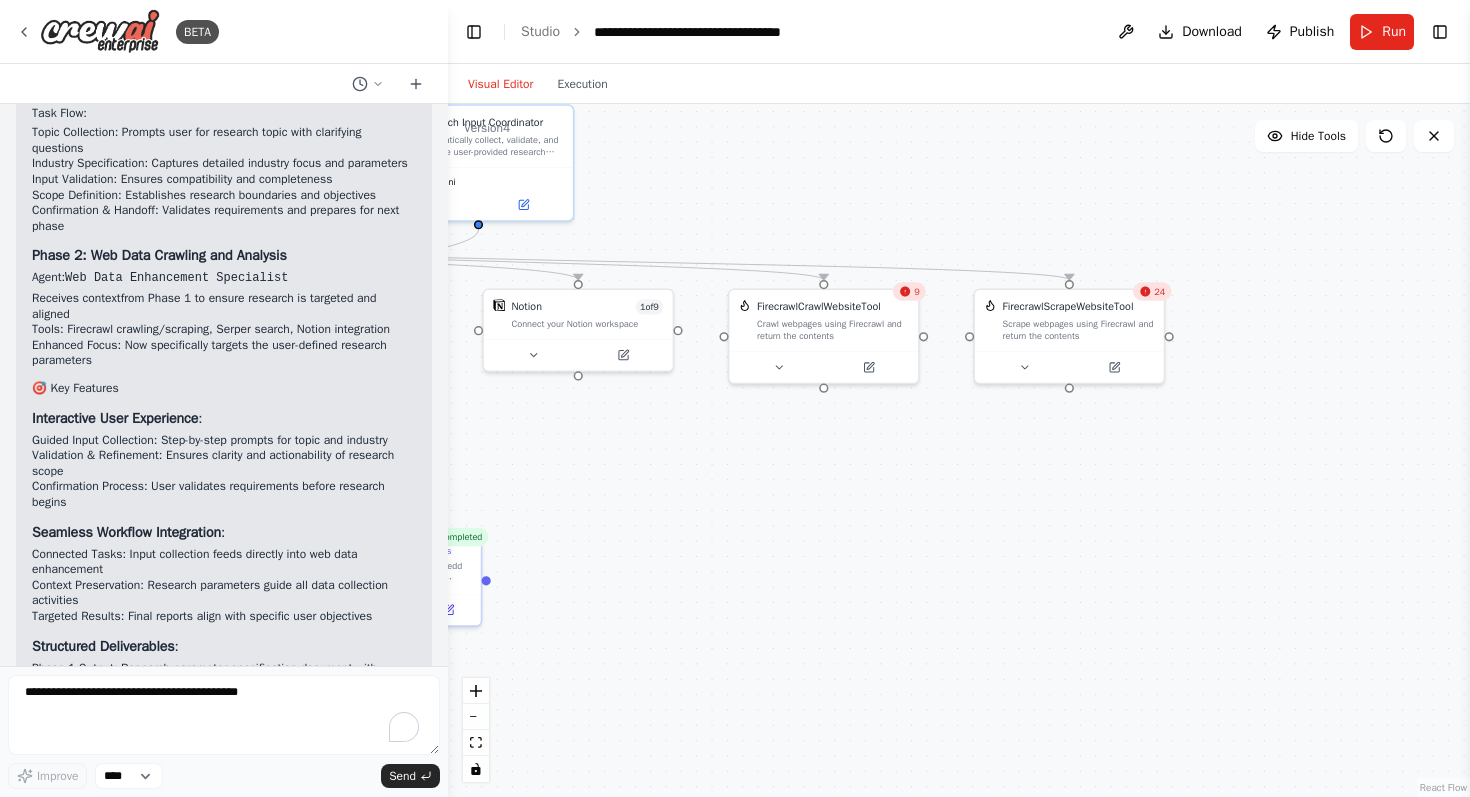 click on "9" at bounding box center [909, 291] 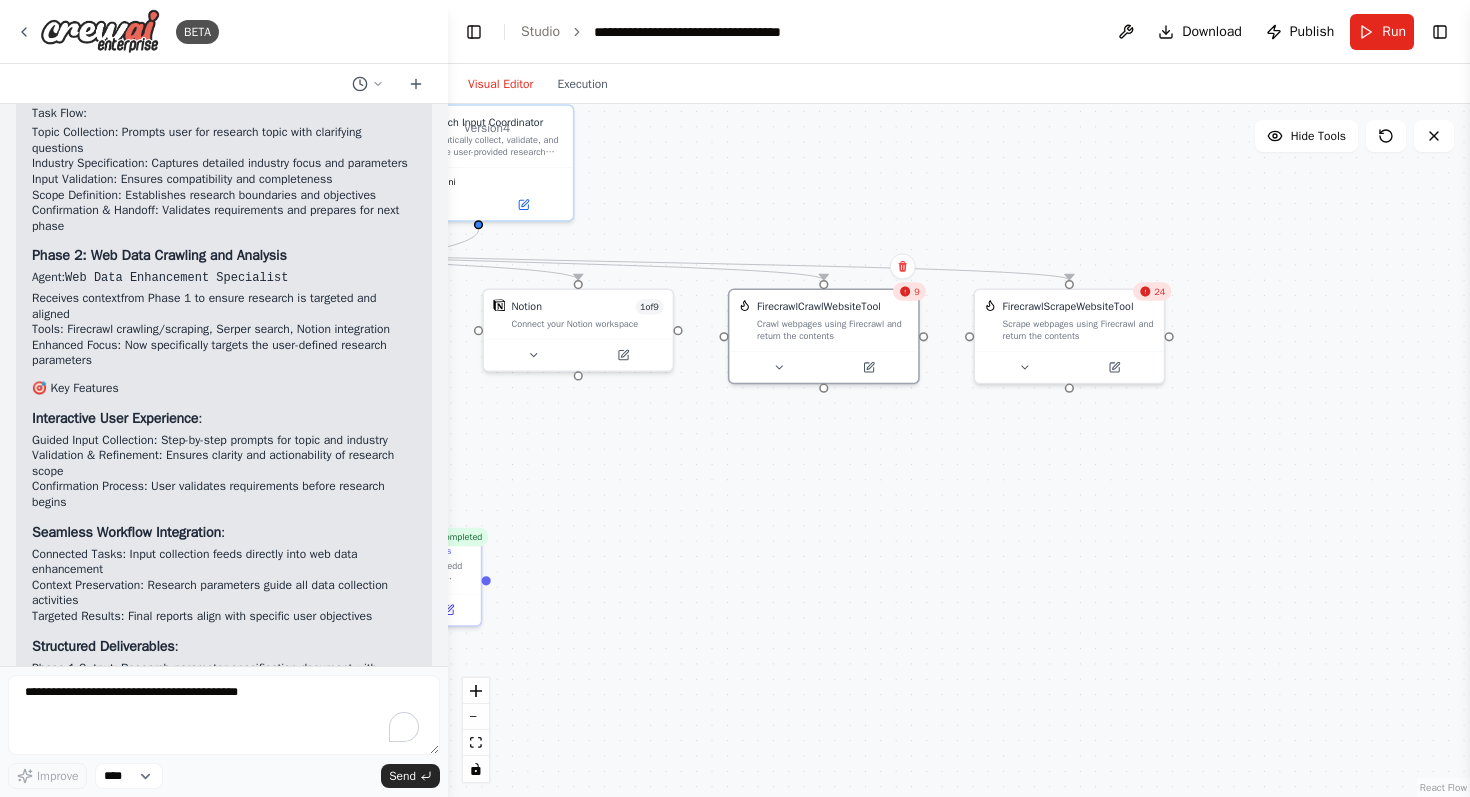 click on ".deletable-edge-delete-btn {
width: 20px;
height: 20px;
border: 0px solid #ffffff;
color: #6b7280;
background-color: #f8fafc;
cursor: pointer;
border-radius: 50%;
font-size: 12px;
padding: 3px;
display: flex;
align-items: center;
justify-content: center;
transition: all 0.2s cubic-bezier(0.4, 0, 0.2, 1);
box-shadow: 0 2px 4px rgba(0, 0, 0, 0.1);
}
.deletable-edge-delete-btn:hover {
background-color: #ef4444;
color: #ffffff;
border-color: #dc2626;
transform: scale(1.1);
box-shadow: 0 4px 12px rgba(239, 68, 68, 0.4);
}
.deletable-edge-delete-btn:active {
transform: scale(0.95);
box-shadow: 0 2px 4px rgba(239, 68, 68, 0.3);
}
8 Search the internet with Serper Notion 1  of  9 gpt-4o-mini 9 24" at bounding box center (959, 450) 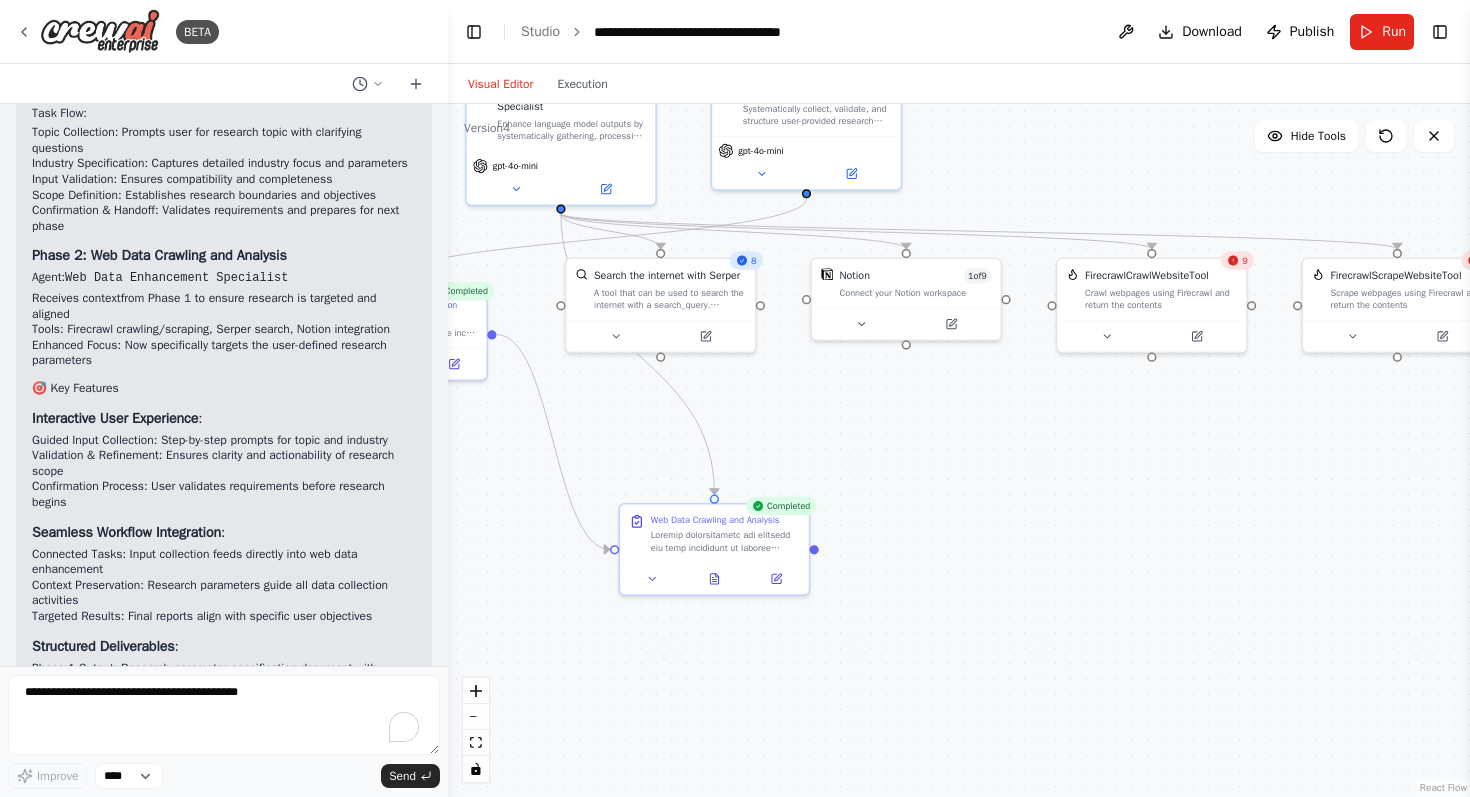drag, startPoint x: 763, startPoint y: 492, endPoint x: 1091, endPoint y: 461, distance: 329.46167 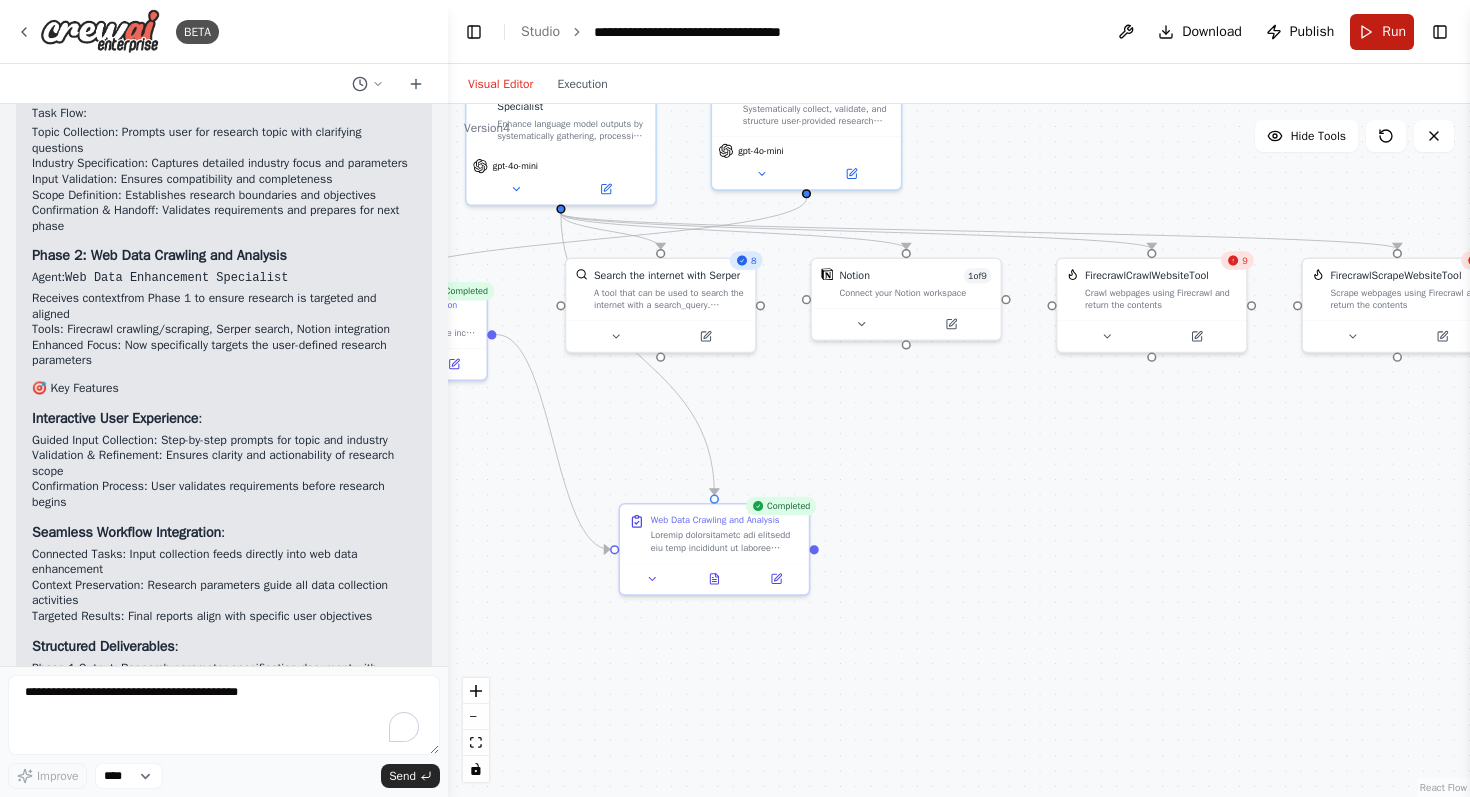 click on "Run" at bounding box center (1382, 32) 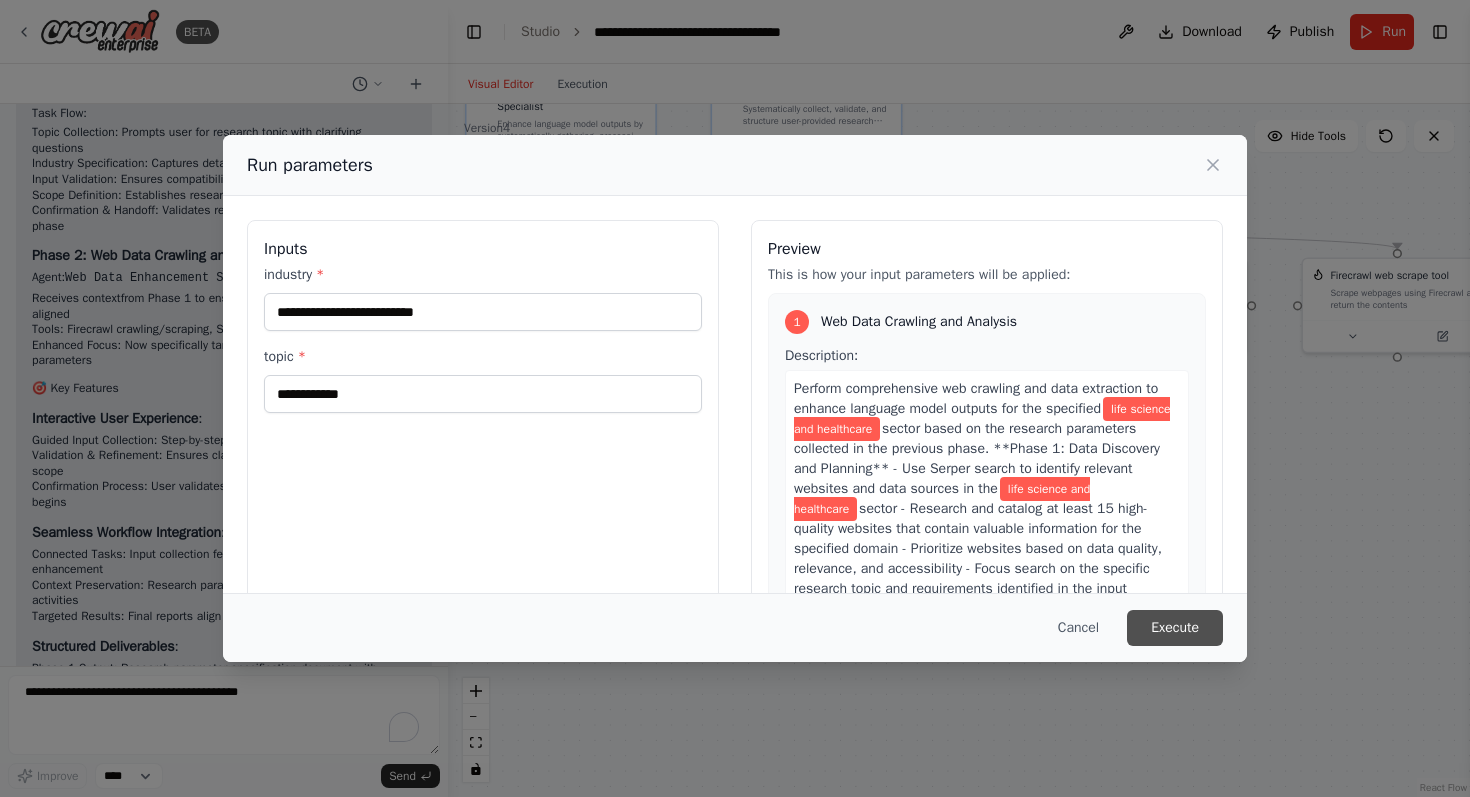 click on "Execute" at bounding box center [1175, 628] 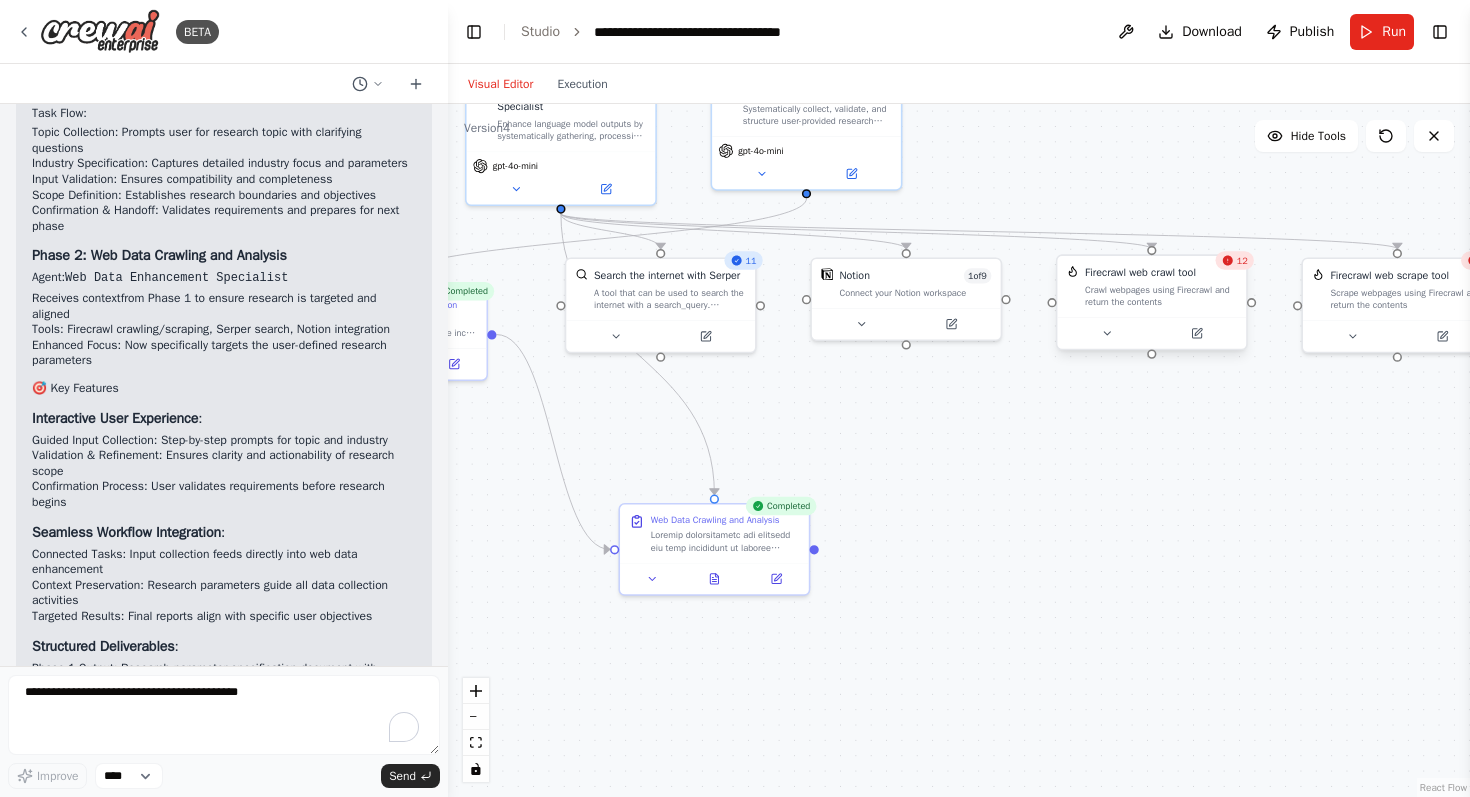 click on "Crawl webpages using Firecrawl and return the contents" at bounding box center (1161, 296) 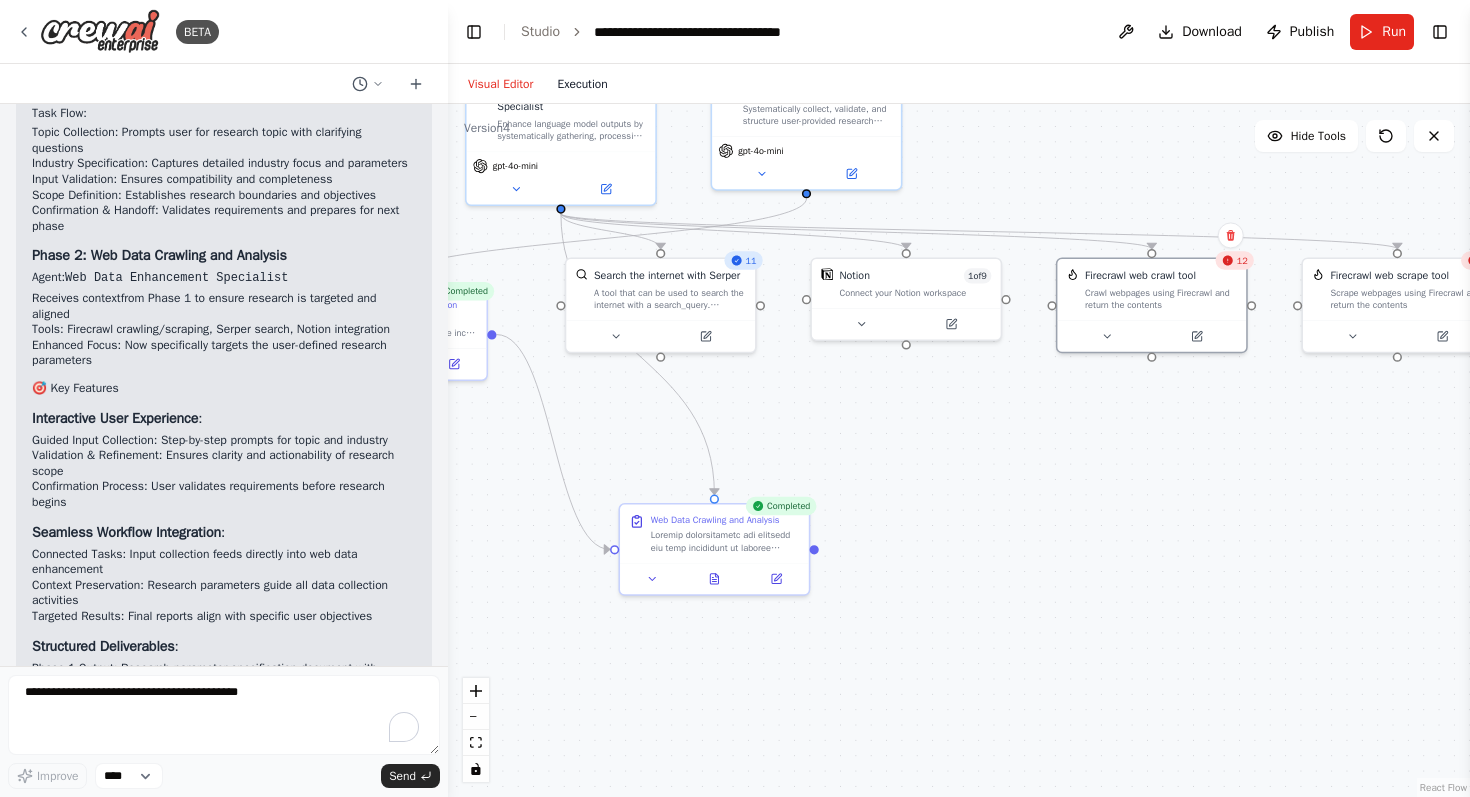 click on "Execution" at bounding box center [582, 84] 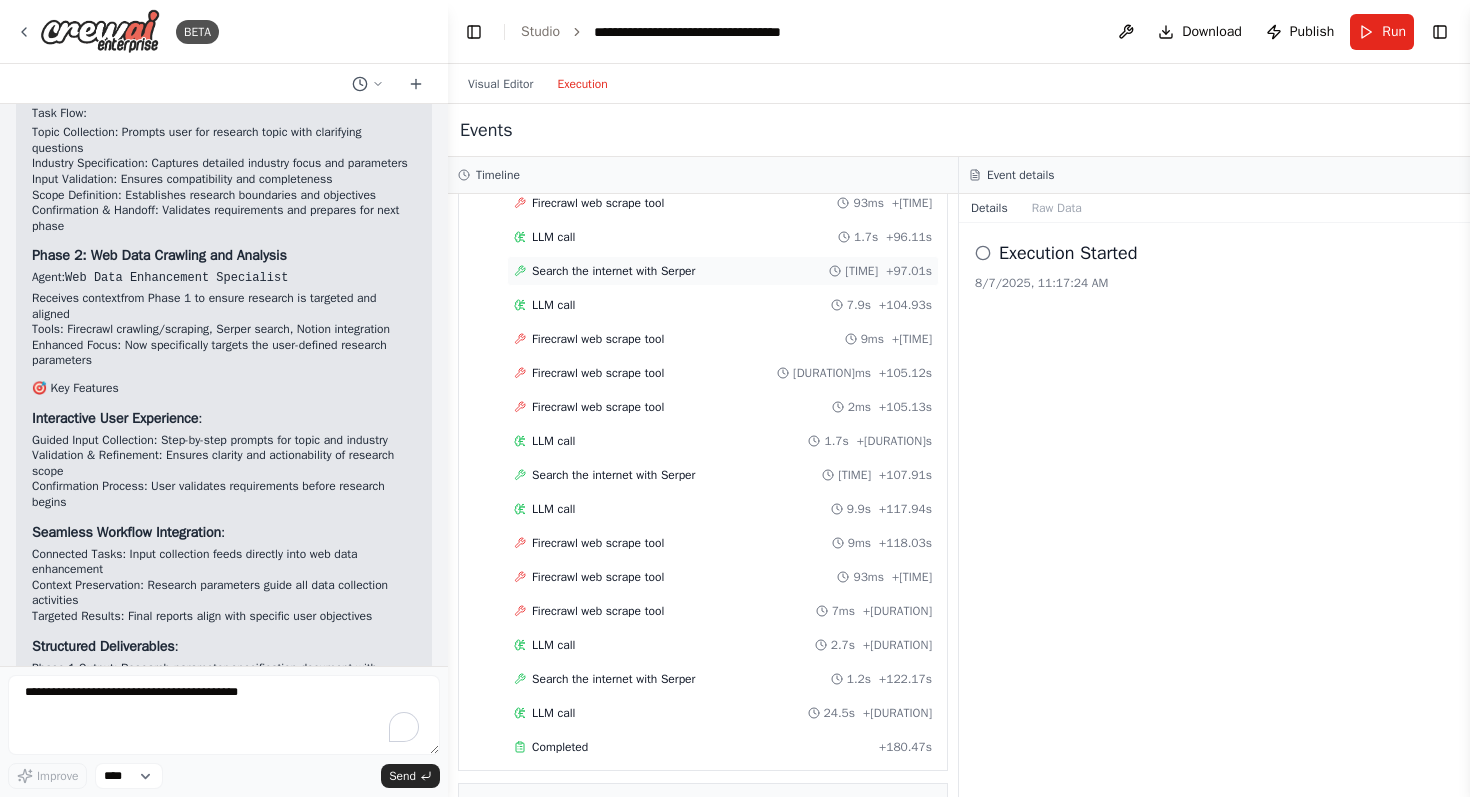 scroll, scrollTop: 2555, scrollLeft: 0, axis: vertical 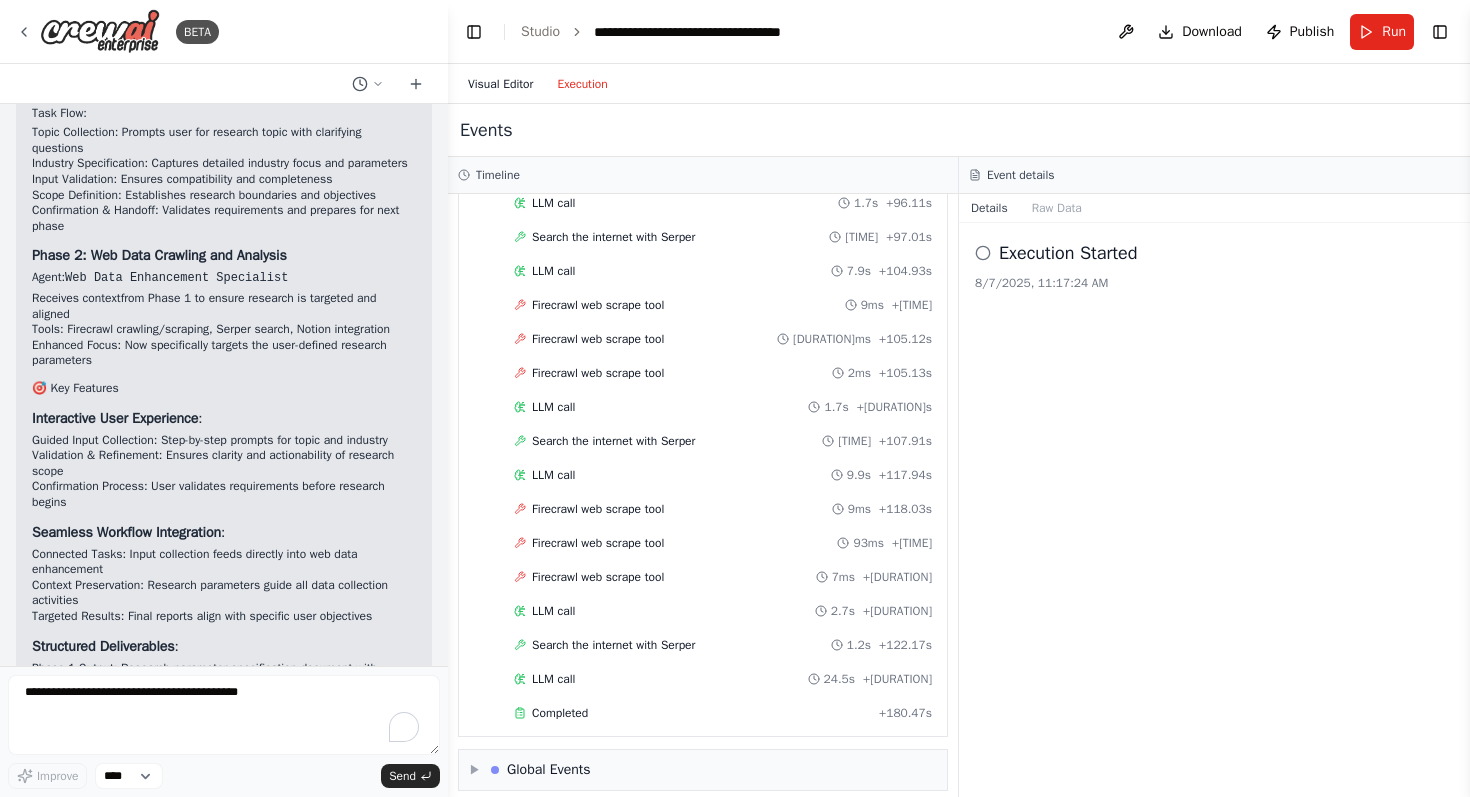 click on "Visual Editor" at bounding box center (500, 84) 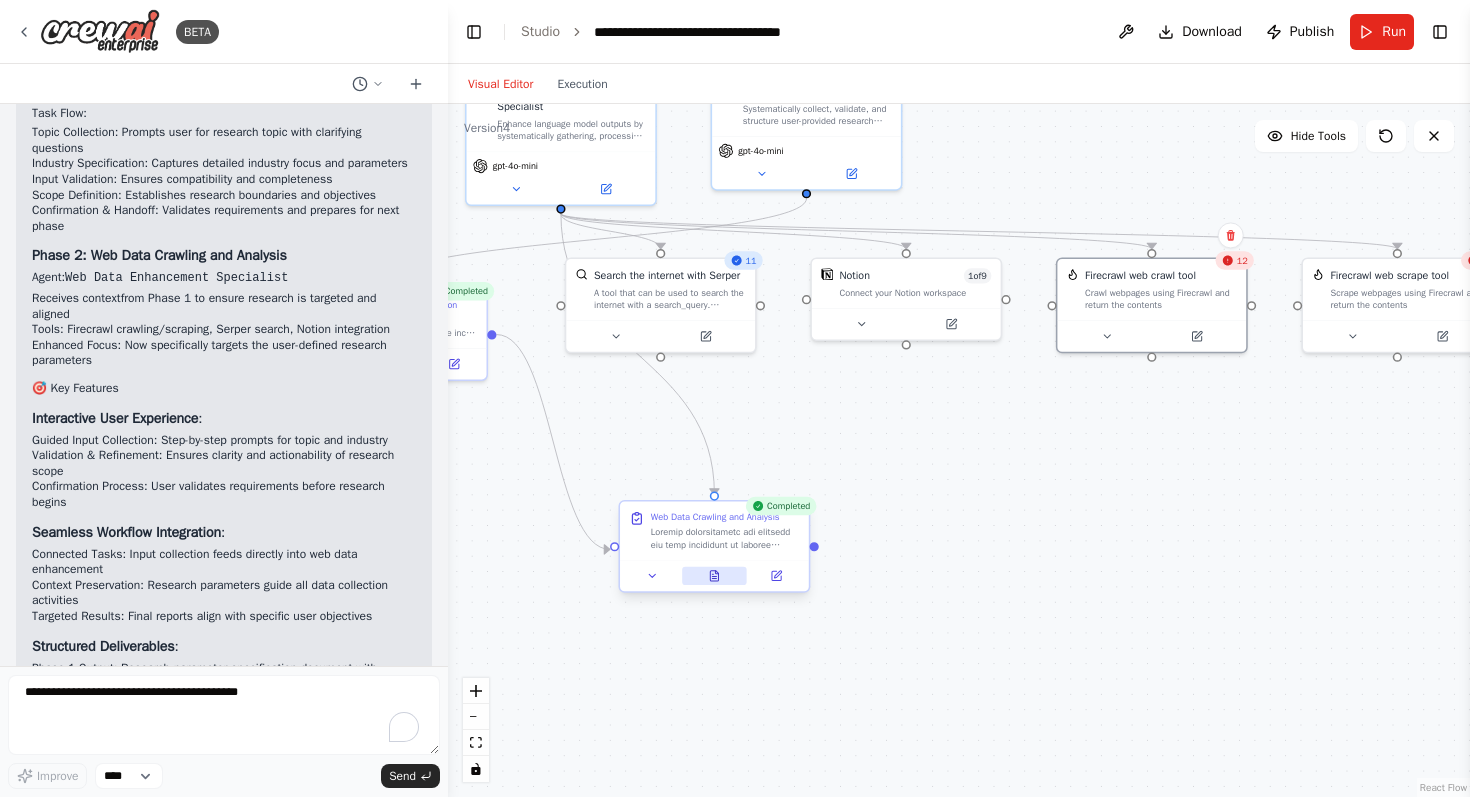 click at bounding box center (714, 576) 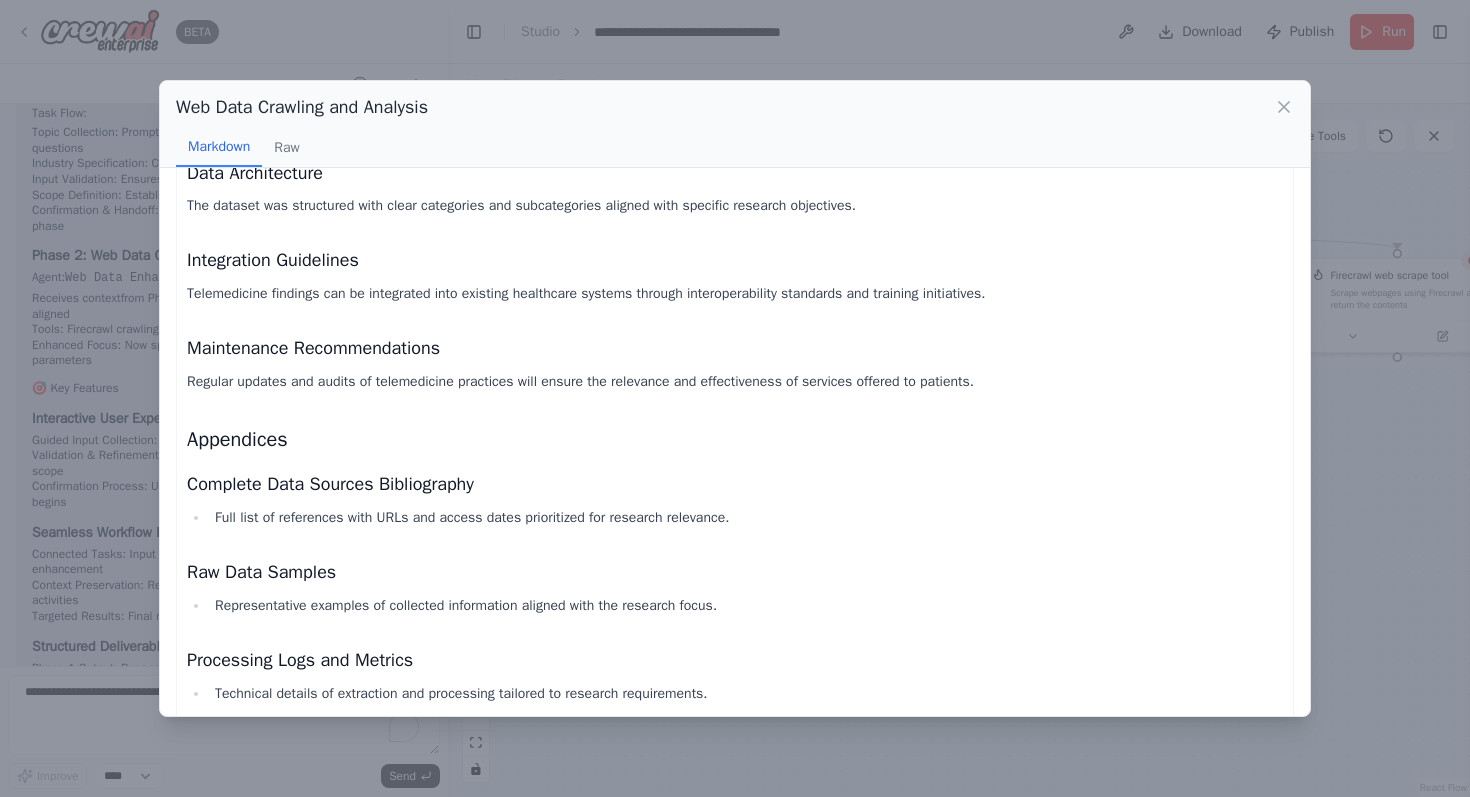 scroll, scrollTop: 2361, scrollLeft: 0, axis: vertical 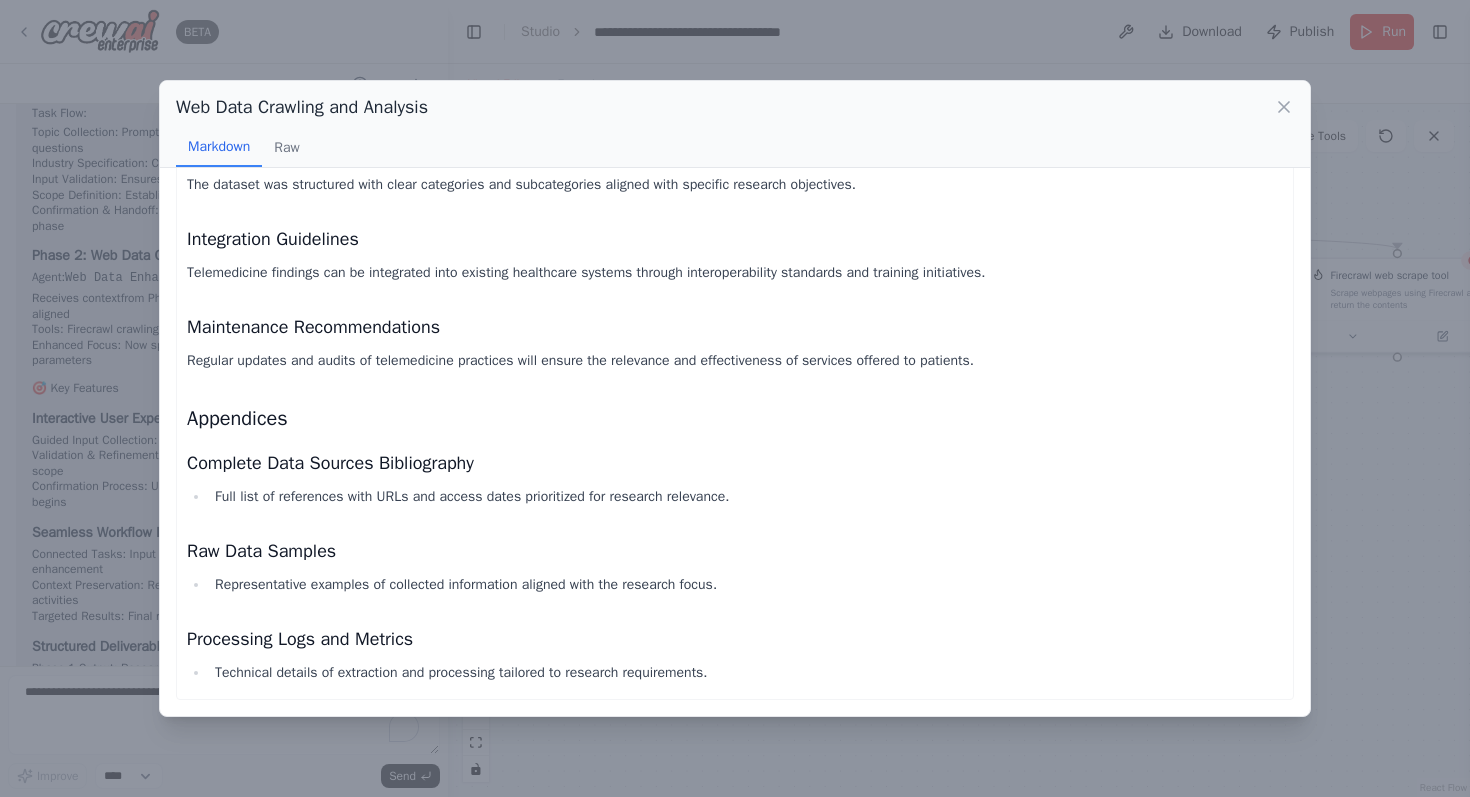 click on "Web Data Crawling and Analysis Markdown Raw Web Data Enhancement Report: [INDUSTRY] and [INDUSTRY]
Executive Summary
This report presents a comprehensive analysis of the impact of telemedicine on patient outcomes, specifically focusing on chronic disease management and patient satisfaction. The research highlights significant improvements in access to care, patient engagement, and health outcomes, supported by a rich dataset derived from various reputable sources.
Data Collection Methodology
Identified Sources
How Telemedicine Is Improving Patient Outcomes and Access
Telehealth satisfaction among patients with chronic diseases
Evaluation of the Effectiveness of Telehealth Chronic Disease Management
Evaluating Clinical Outcomes and Physician Adoption of Telemedicine
The Impact of Telemedicine and Remote Patient Monitoring
Satisfaction with Telehealth Among Adults with Chronic Disease
Telemedicine application in patients with chronic disease
Benefits of Telemedicine" at bounding box center [735, 398] 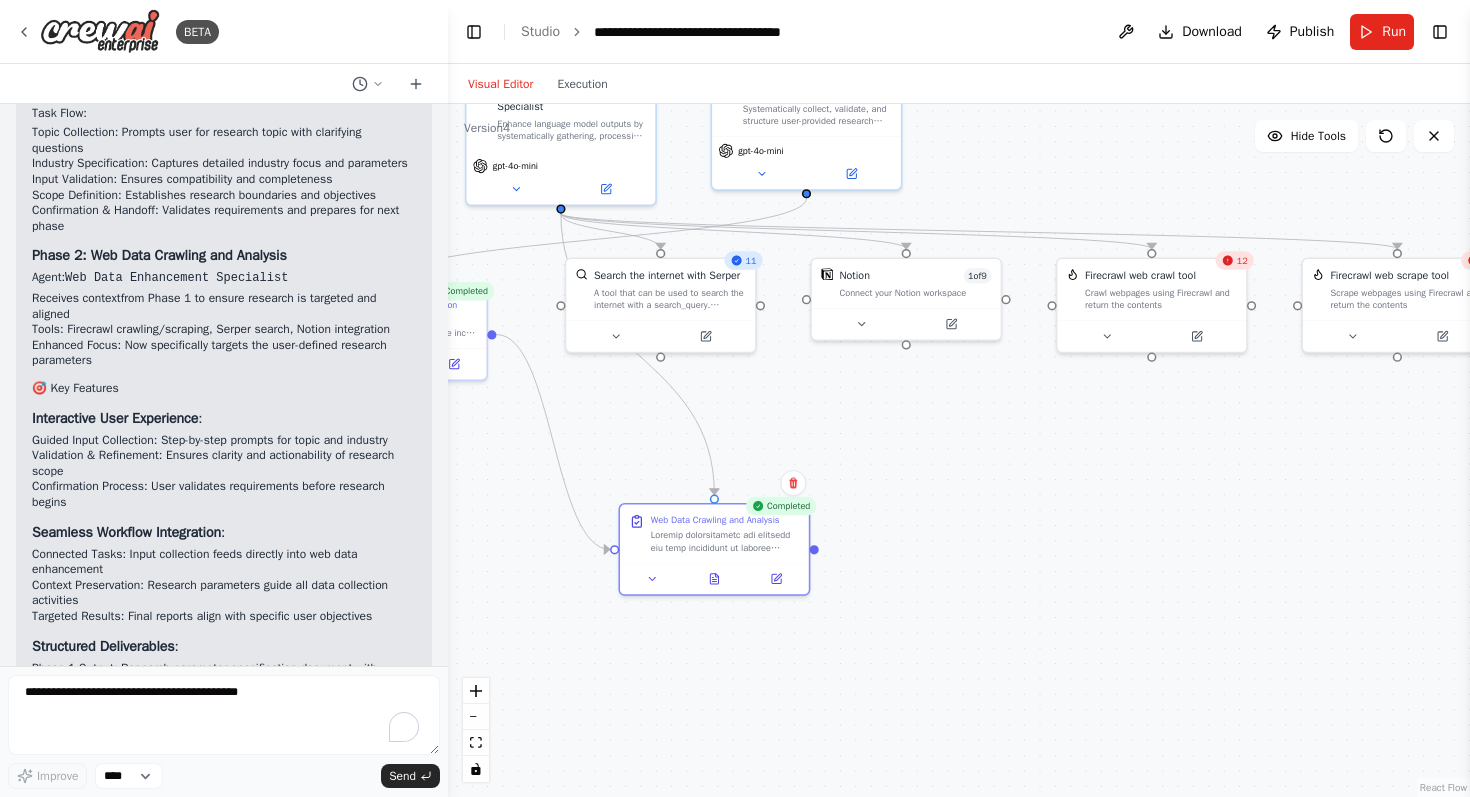 click on "11 [TOOL] 1  of  9 [MODEL] 12 30" at bounding box center (959, 450) 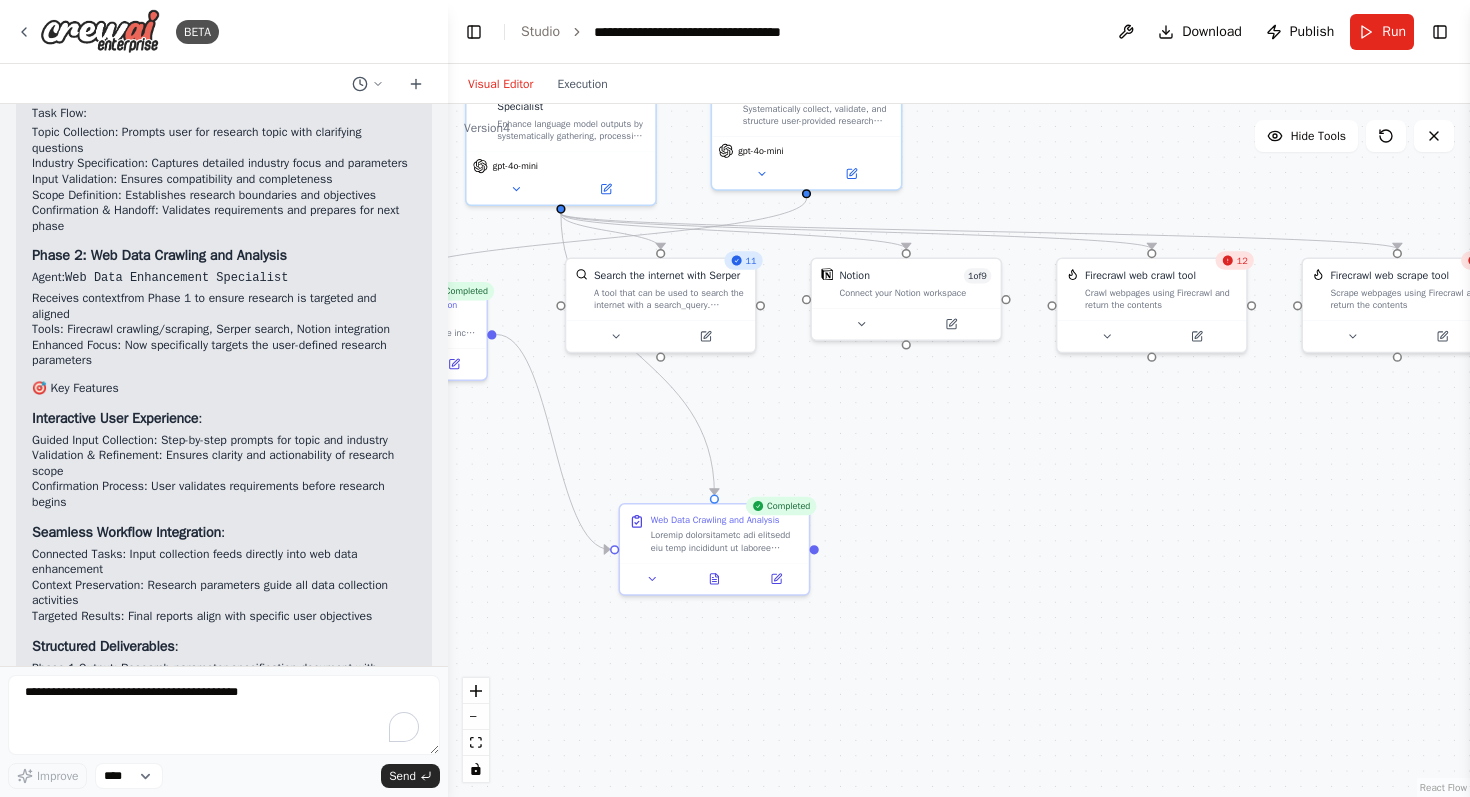 scroll, scrollTop: 9361, scrollLeft: 0, axis: vertical 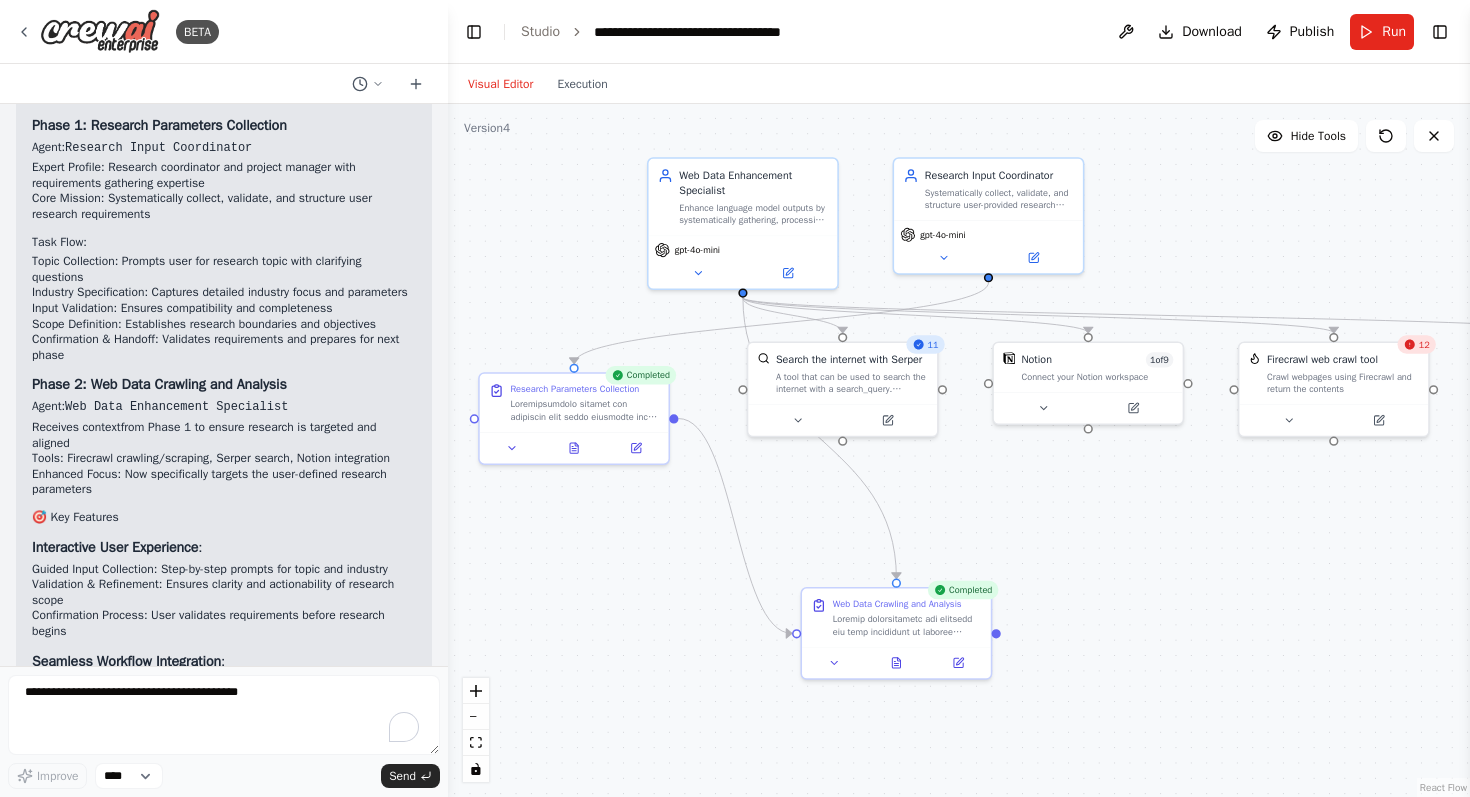 drag, startPoint x: 945, startPoint y: 471, endPoint x: 1127, endPoint y: 555, distance: 200.4495 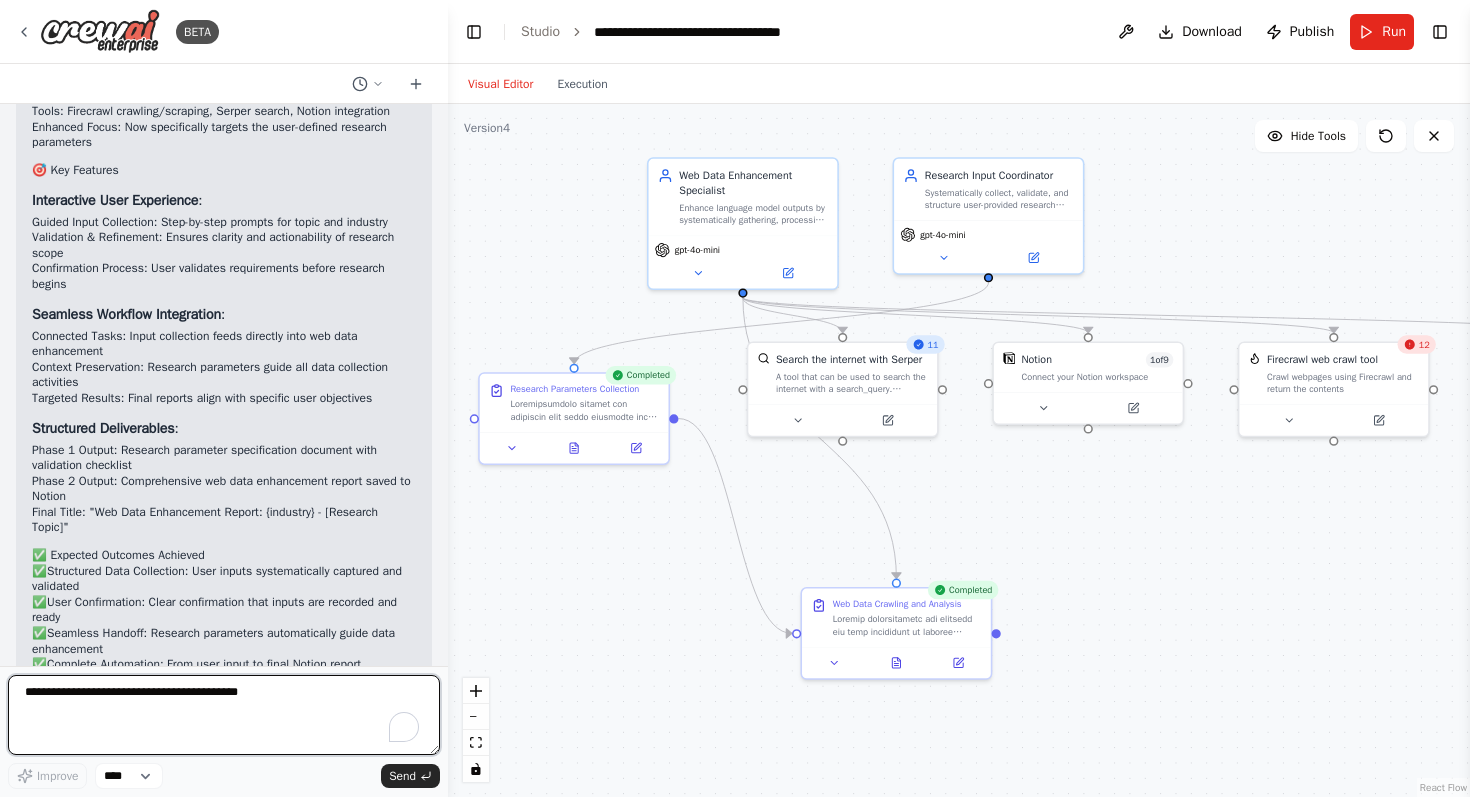 click at bounding box center [224, 715] 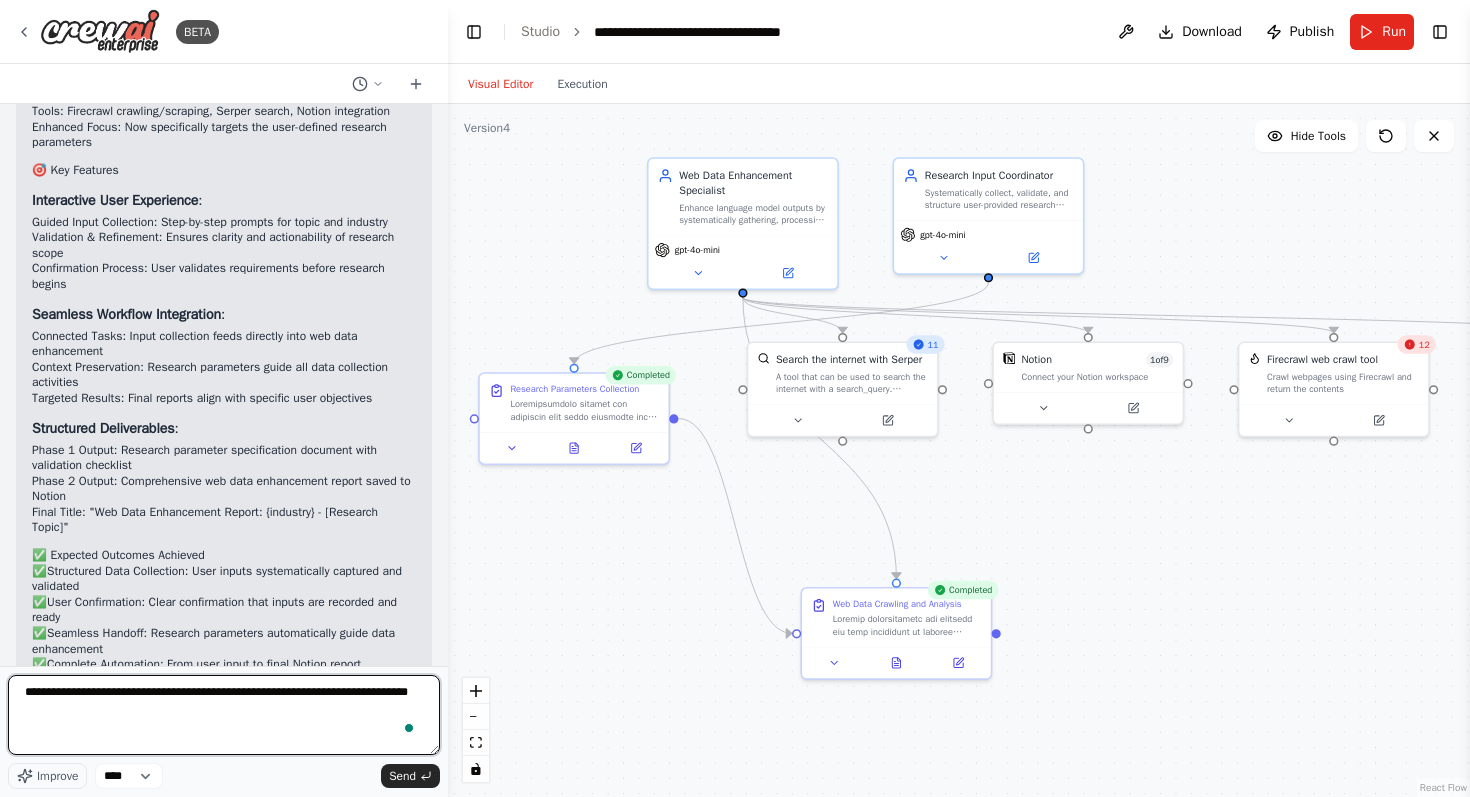 type on "**********" 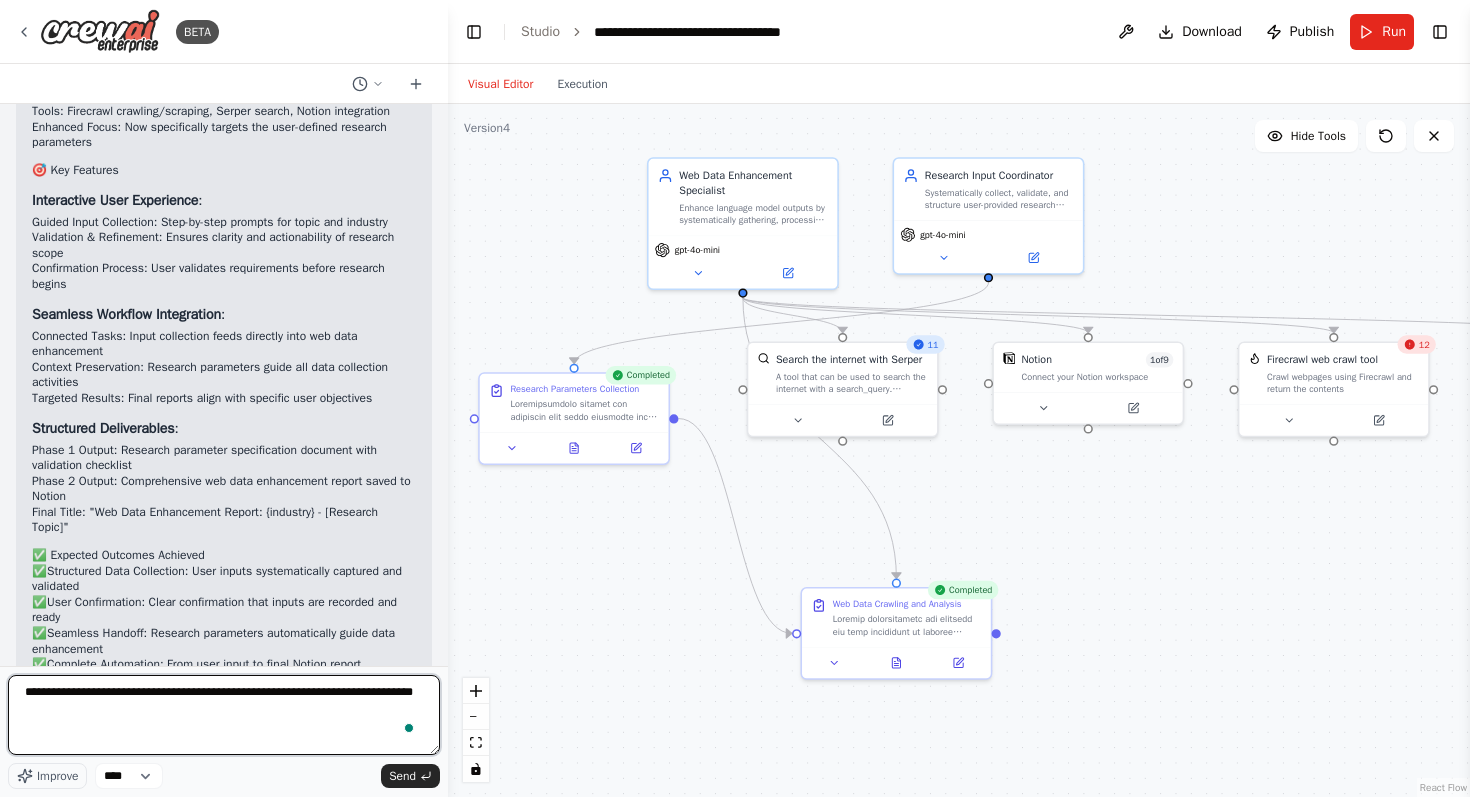 type 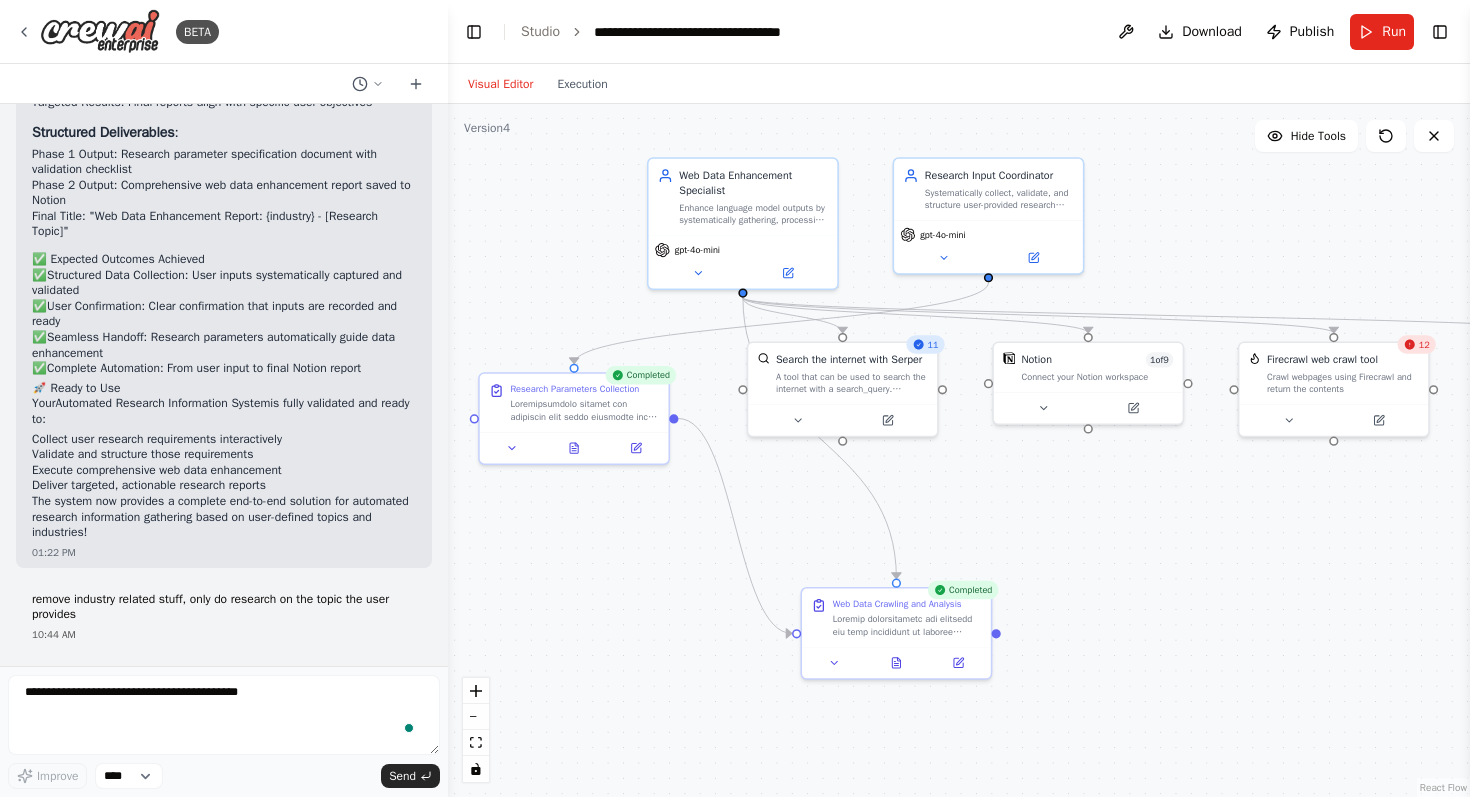 scroll, scrollTop: 10538, scrollLeft: 0, axis: vertical 